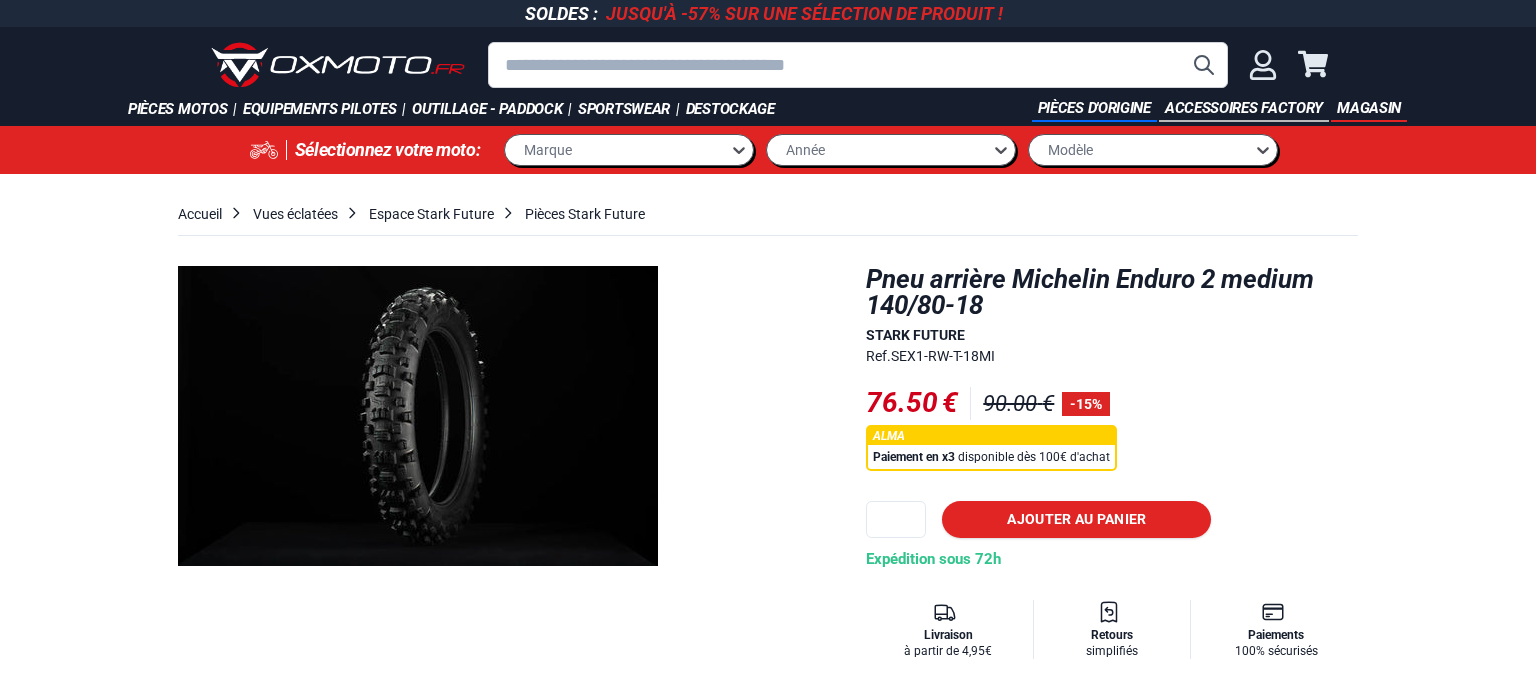 scroll, scrollTop: 0, scrollLeft: 0, axis: both 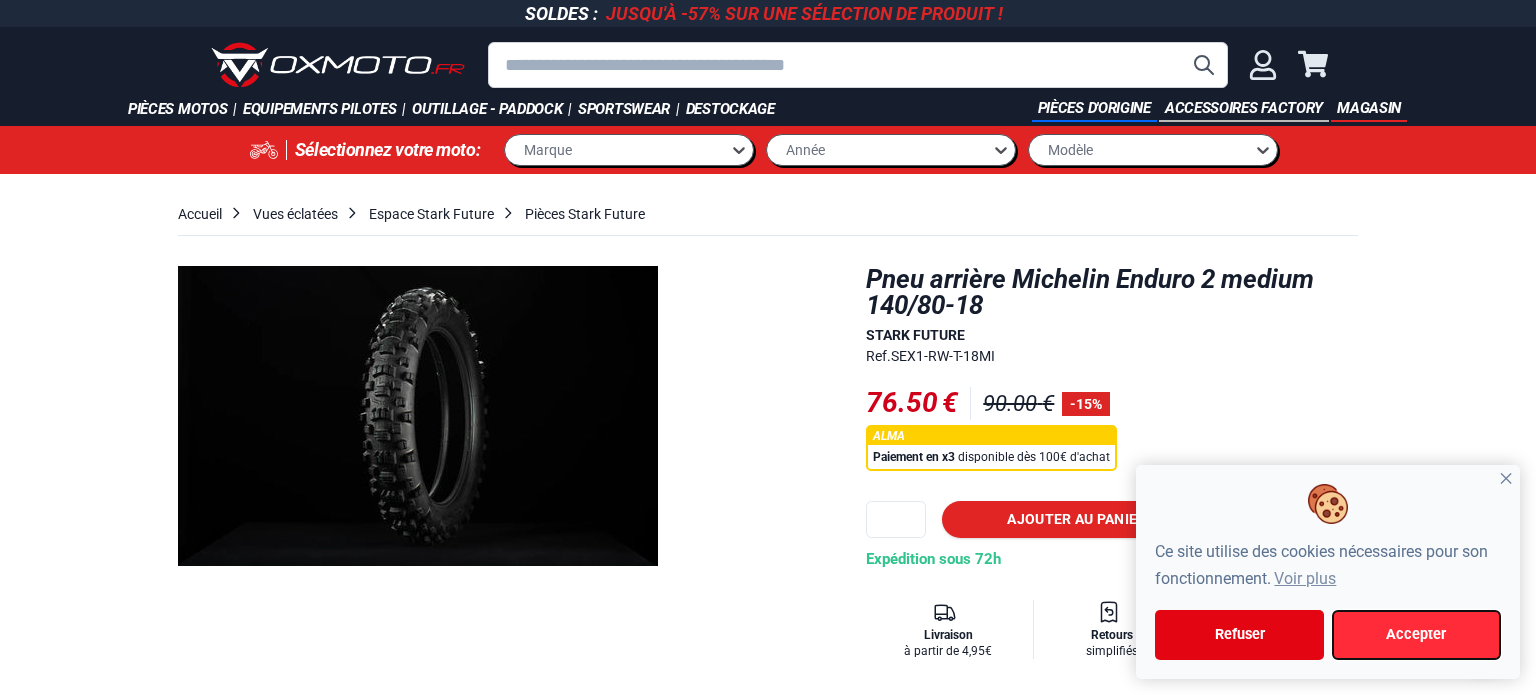 click on "Accepter" at bounding box center (1416, 635) 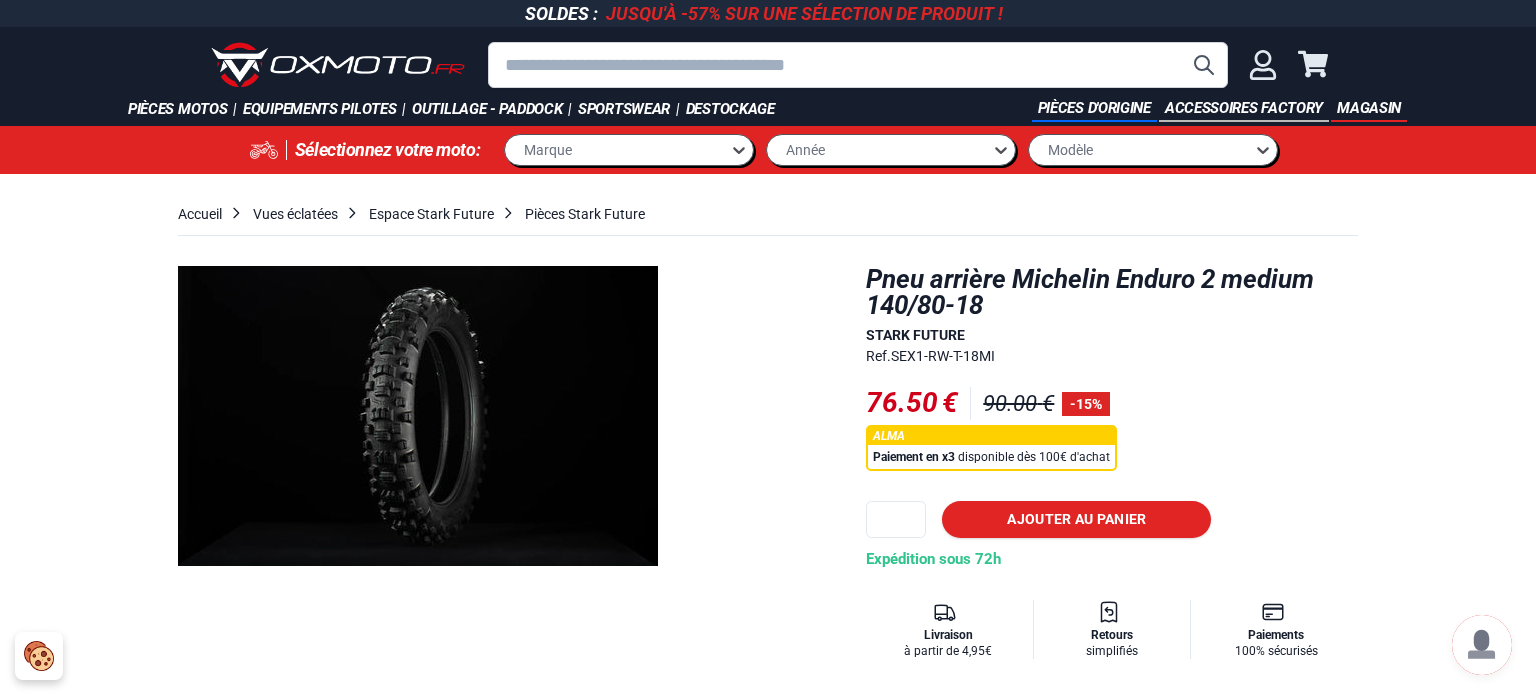 click on "ALMA
Paiement en x3
disponible dès 100€ d'achat" at bounding box center [1112, 455] 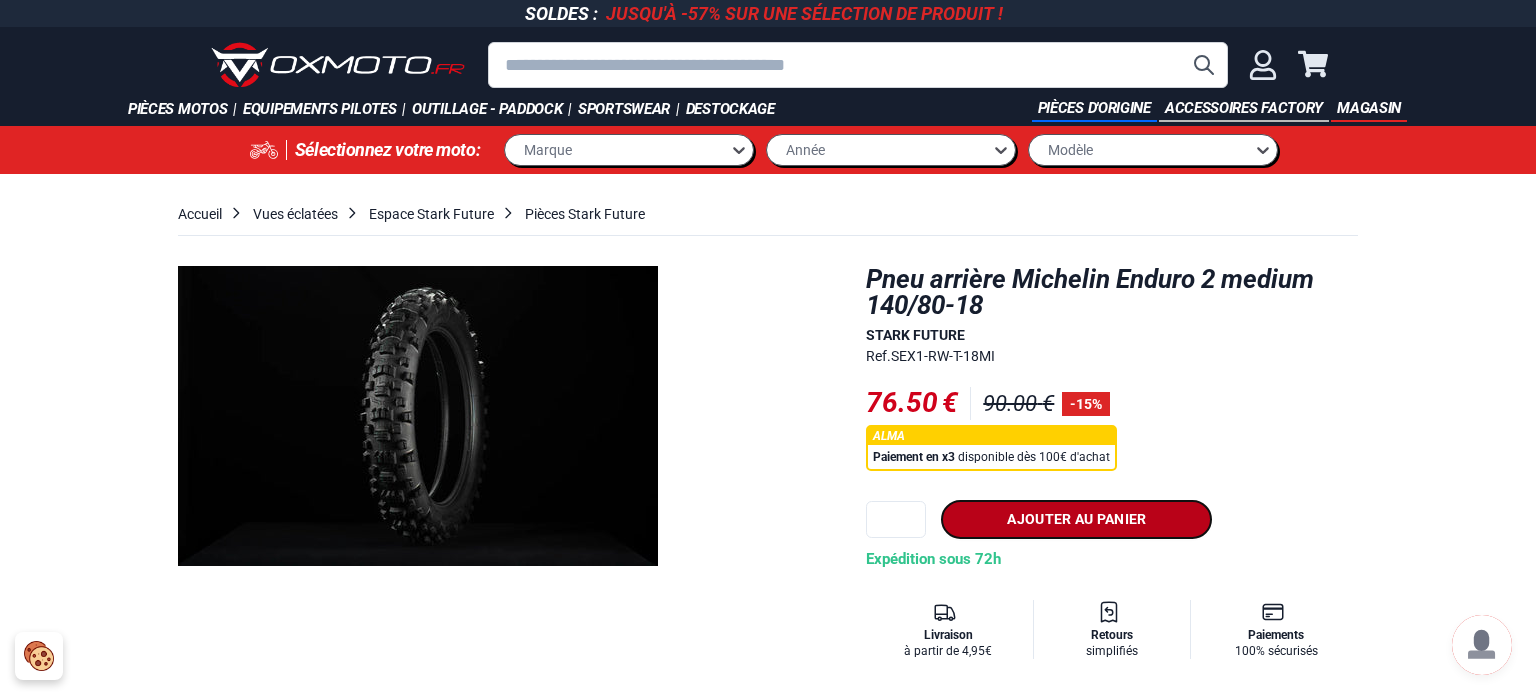 click on "Ajouter au panier" at bounding box center [1076, 519] 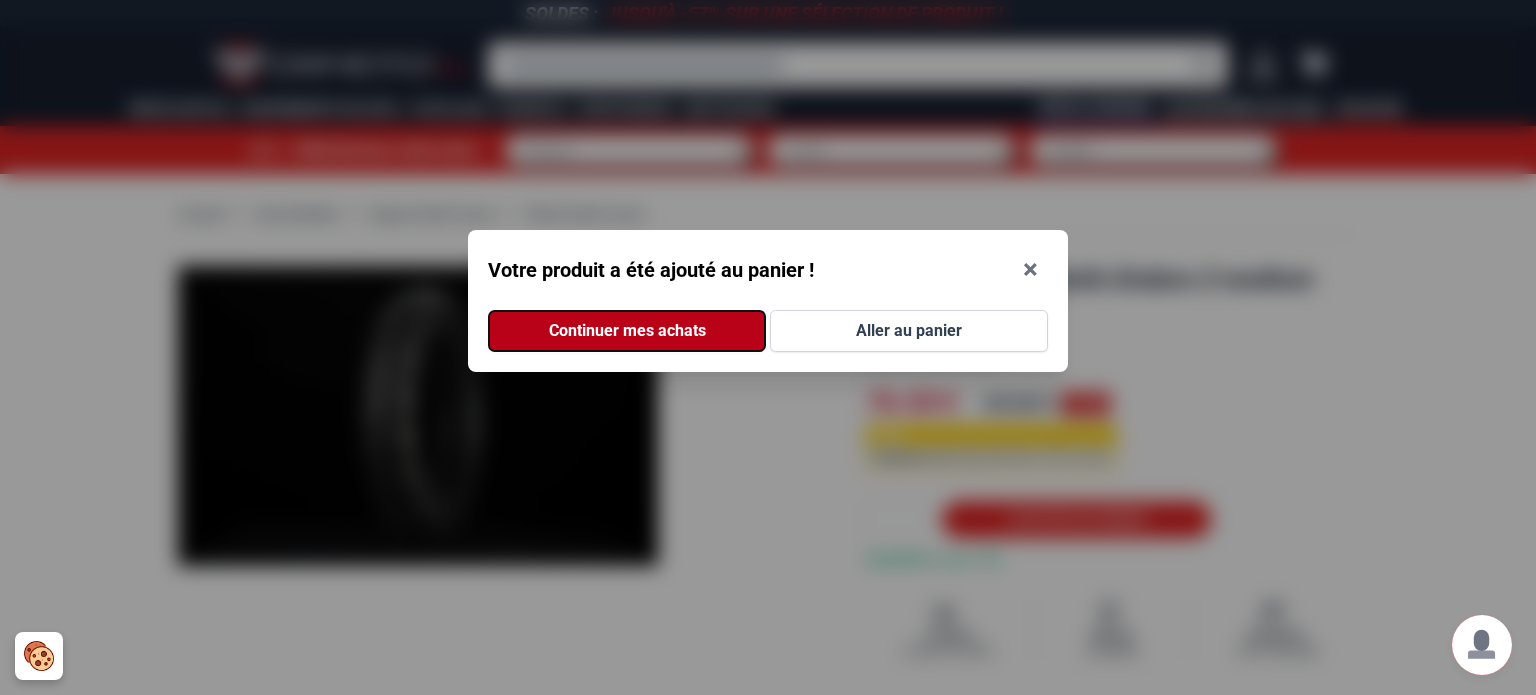 click on "Continuer mes achats" at bounding box center [627, 331] 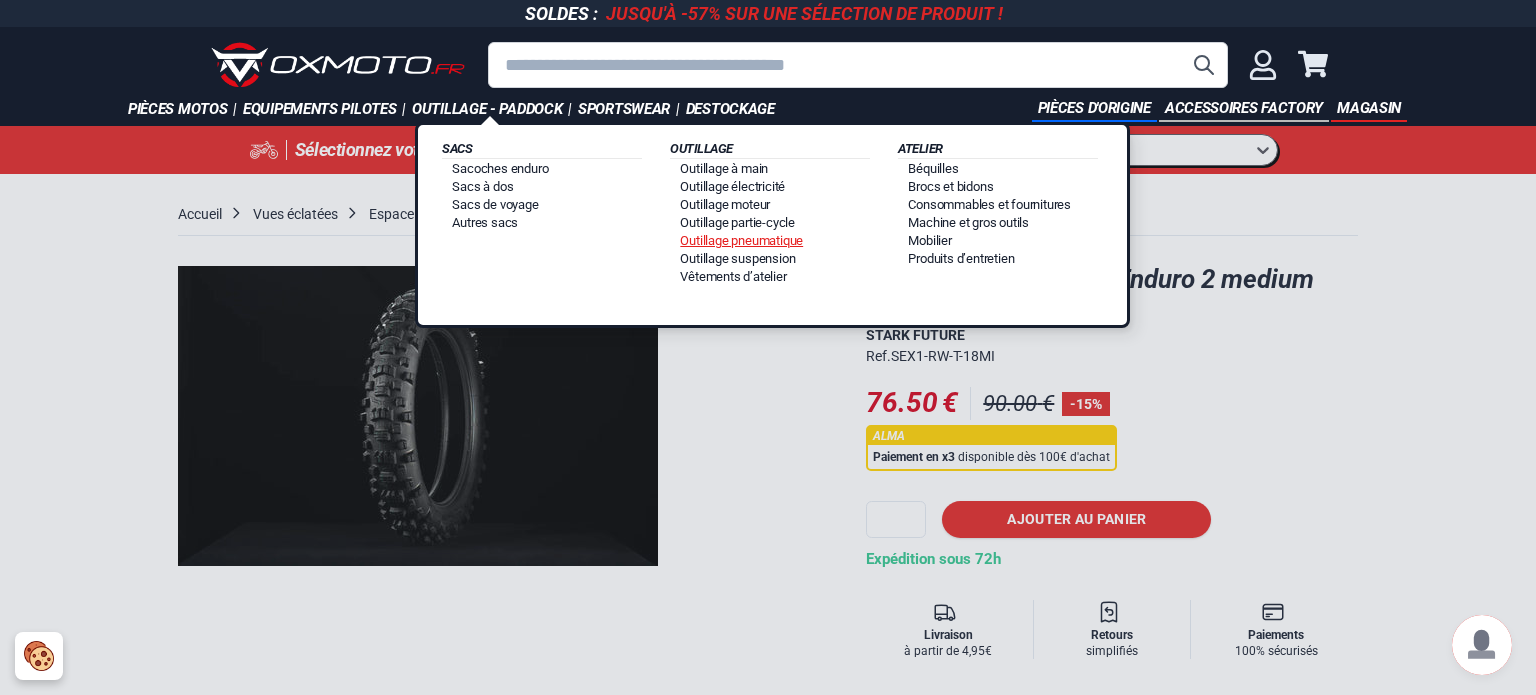 click on "Outillage pneumatique" at bounding box center [741, 240] 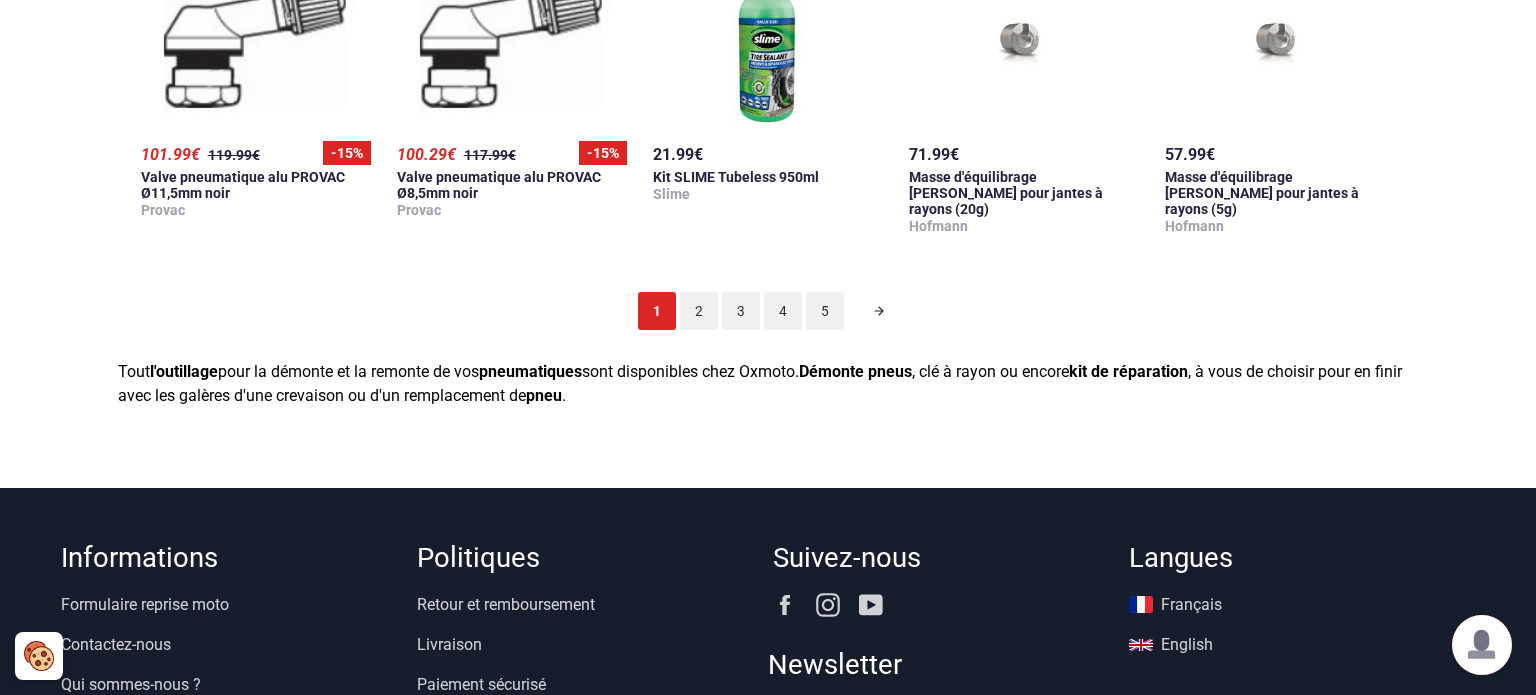 scroll, scrollTop: 1932, scrollLeft: 0, axis: vertical 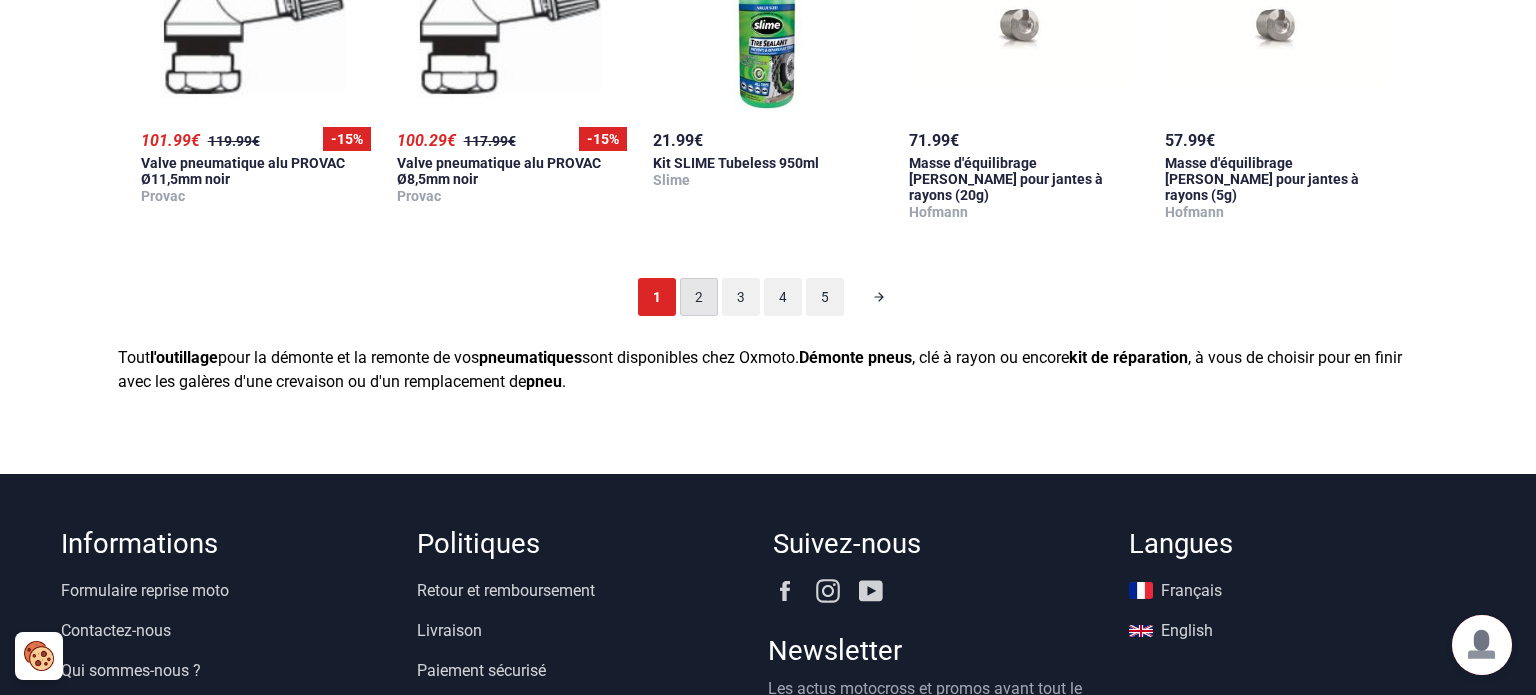 click on "2" at bounding box center [699, 297] 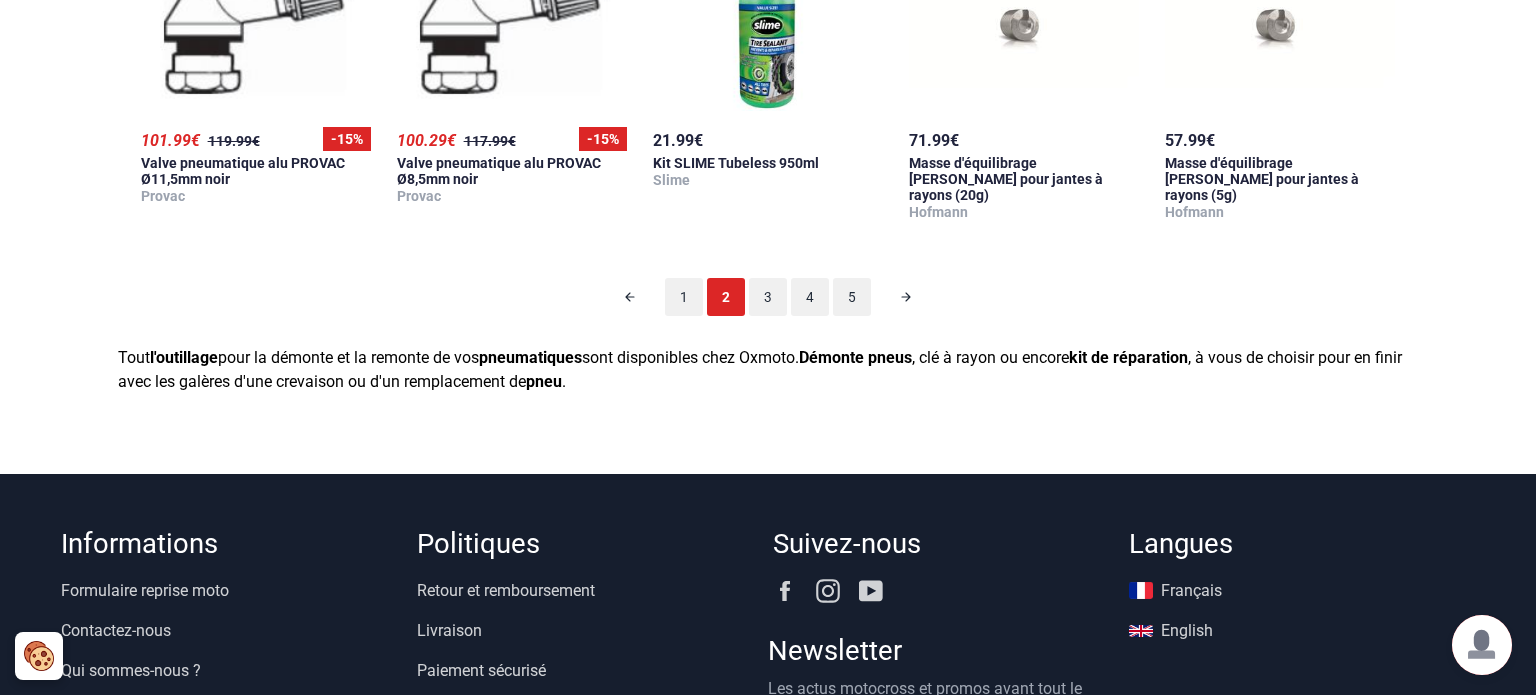 scroll, scrollTop: 124, scrollLeft: 0, axis: vertical 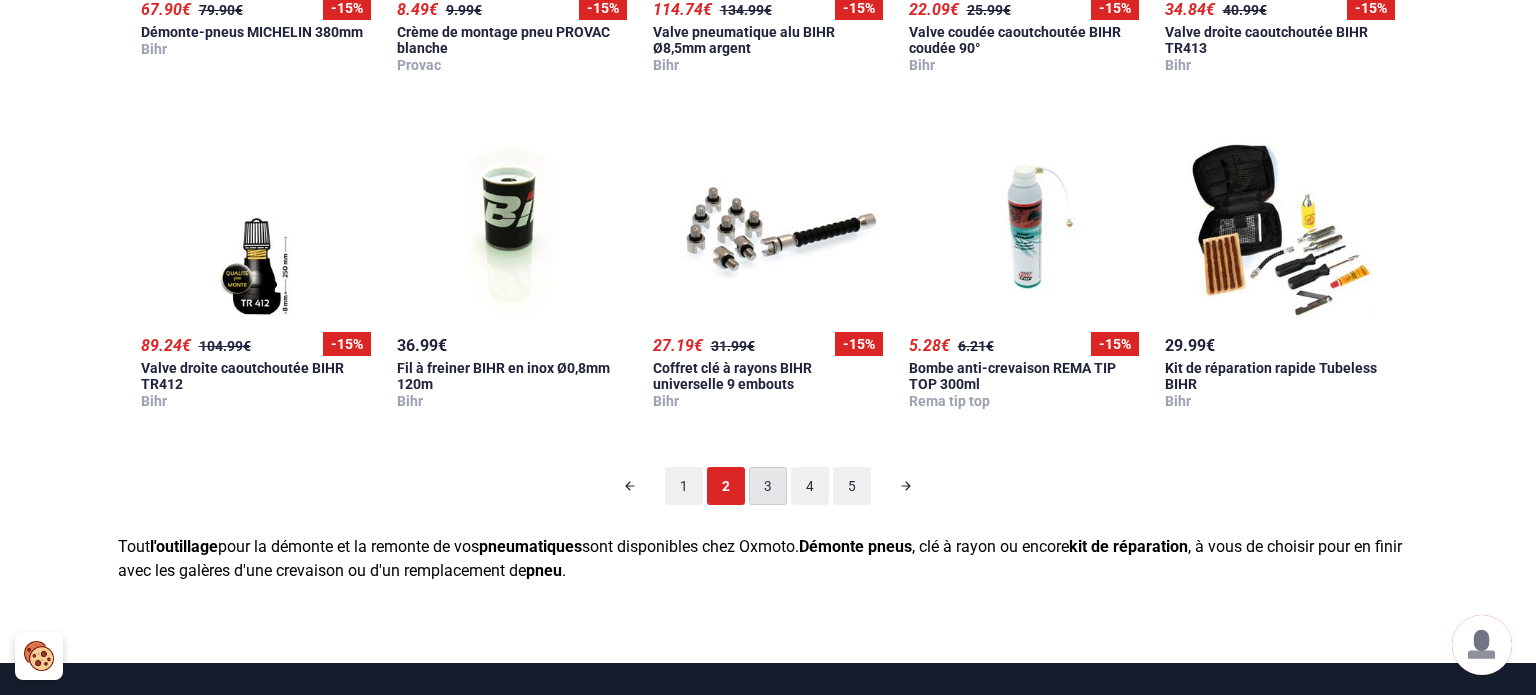 click on "3" at bounding box center [768, 486] 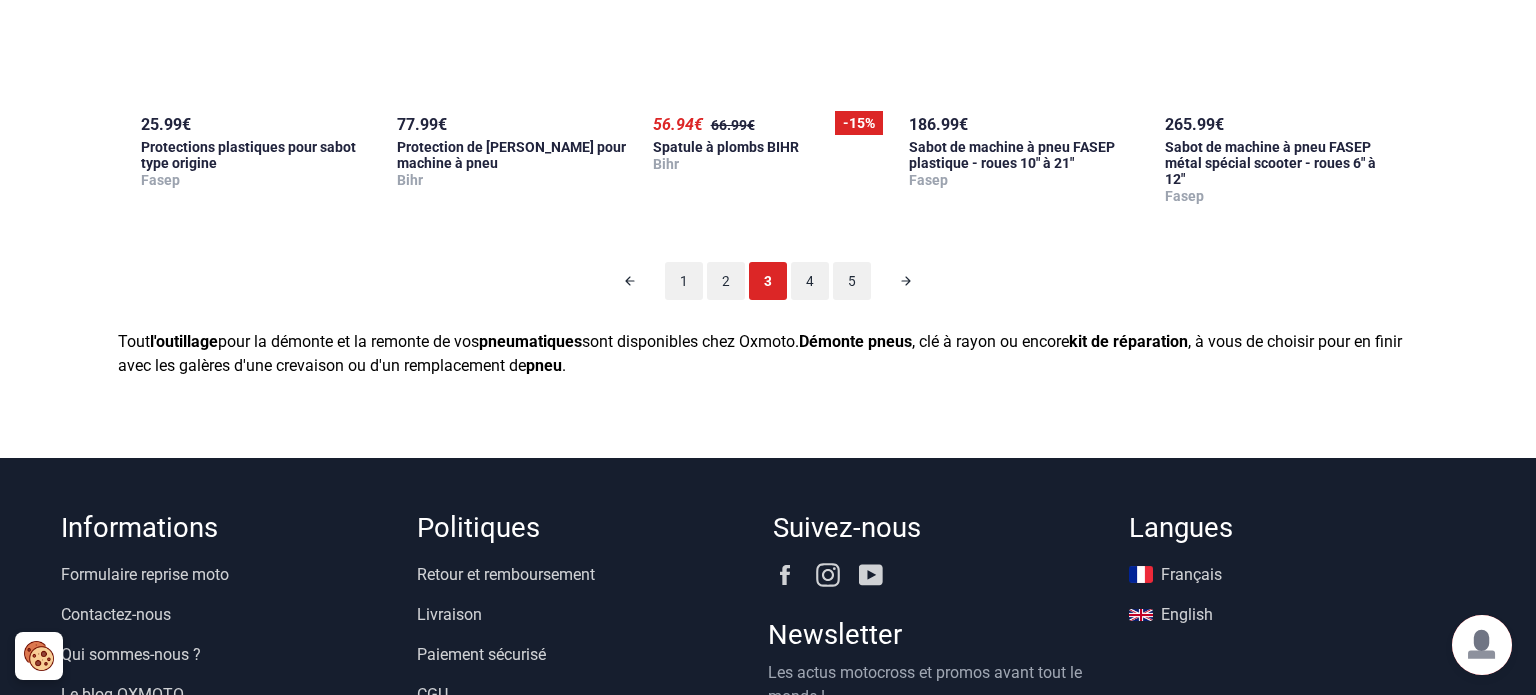 scroll, scrollTop: 1948, scrollLeft: 0, axis: vertical 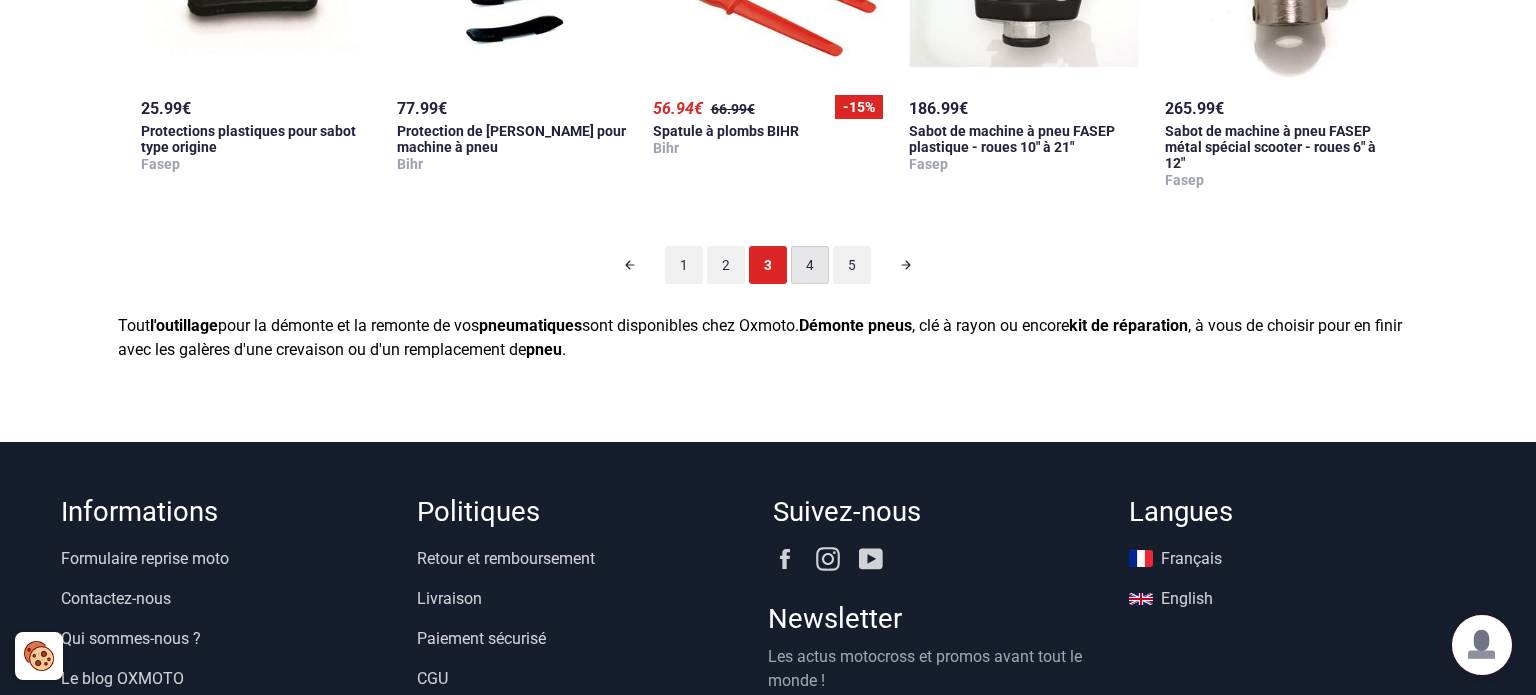 click on "4" at bounding box center (810, 265) 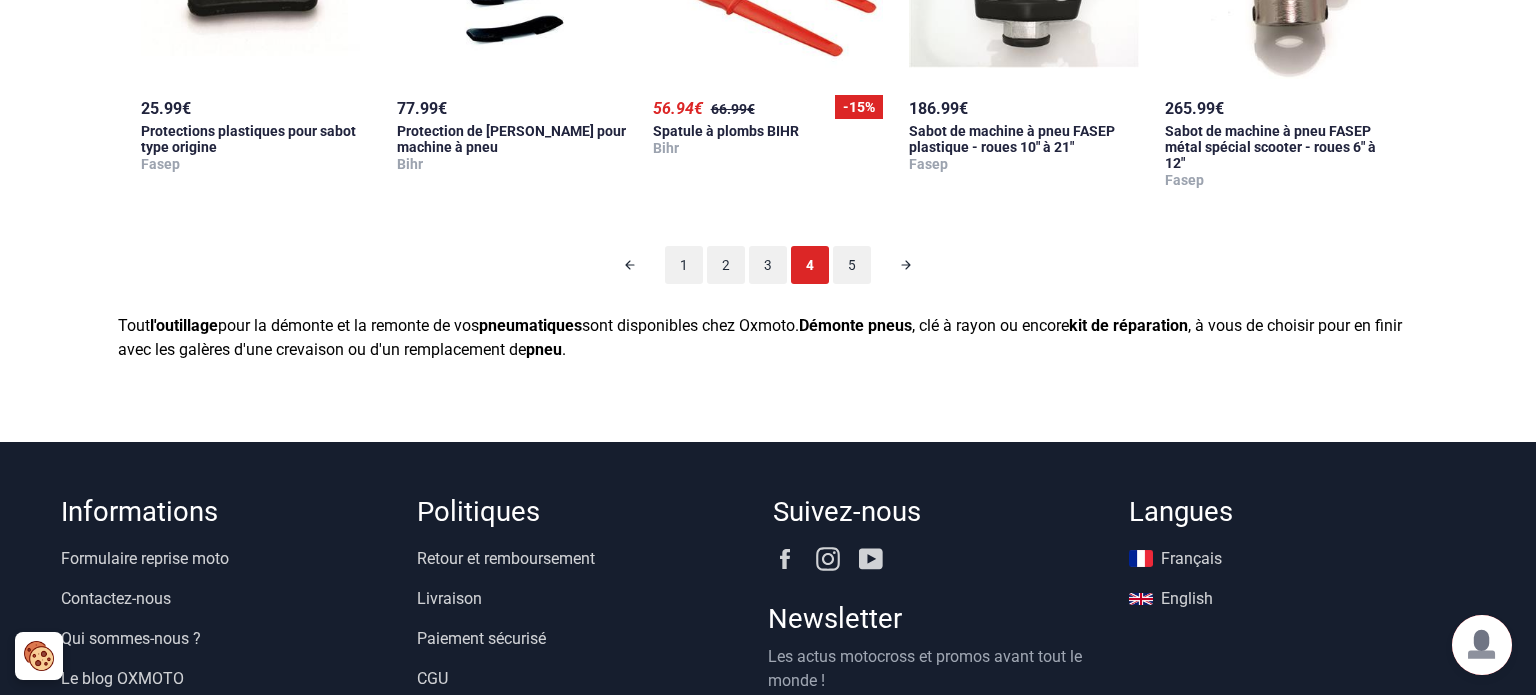 scroll, scrollTop: 124, scrollLeft: 0, axis: vertical 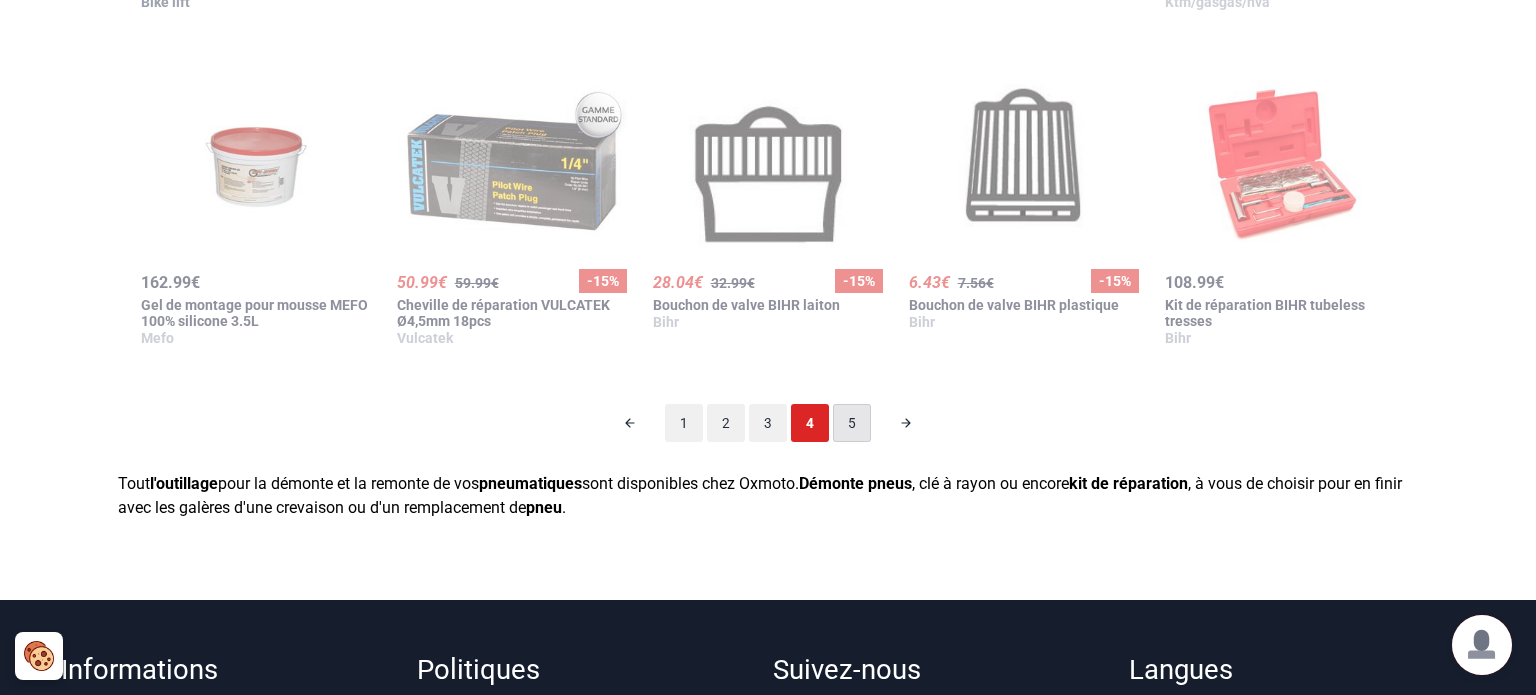 click on "5" at bounding box center (852, 423) 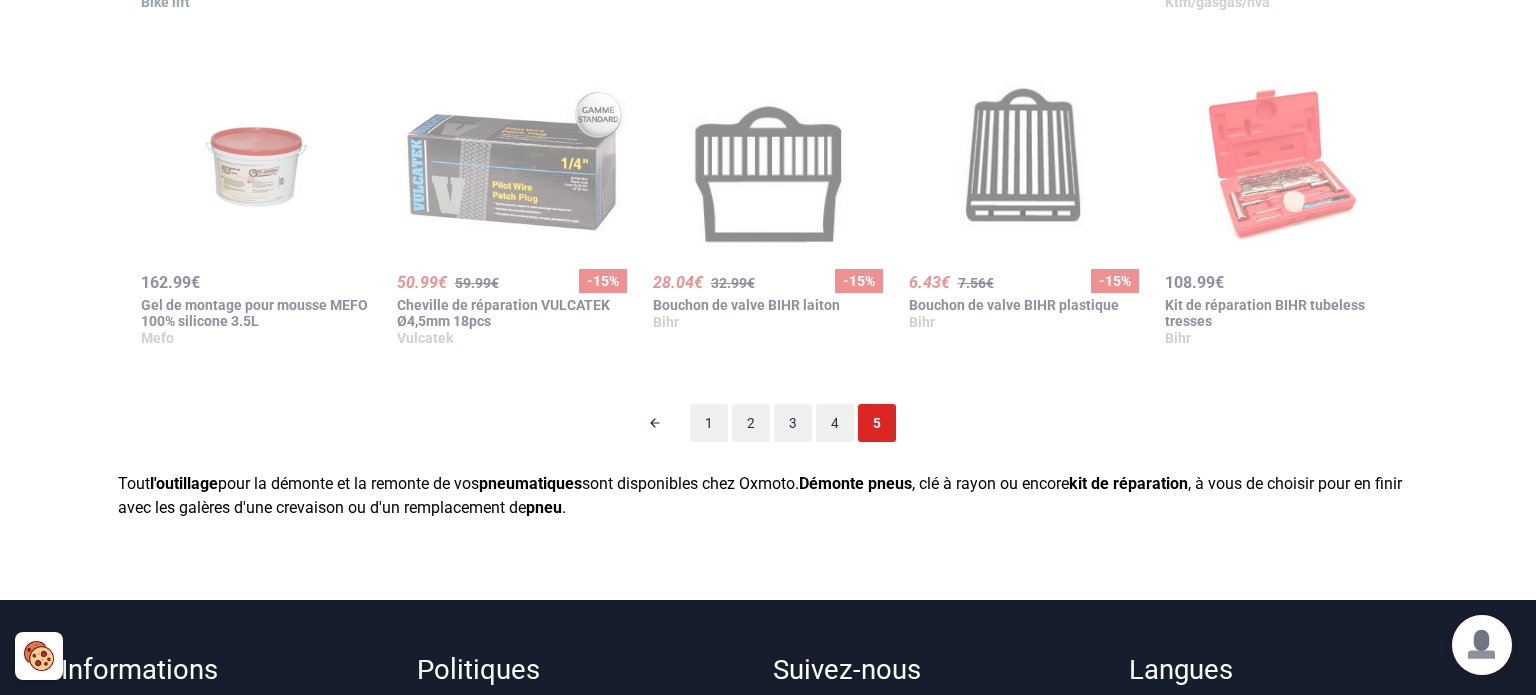 scroll, scrollTop: 124, scrollLeft: 0, axis: vertical 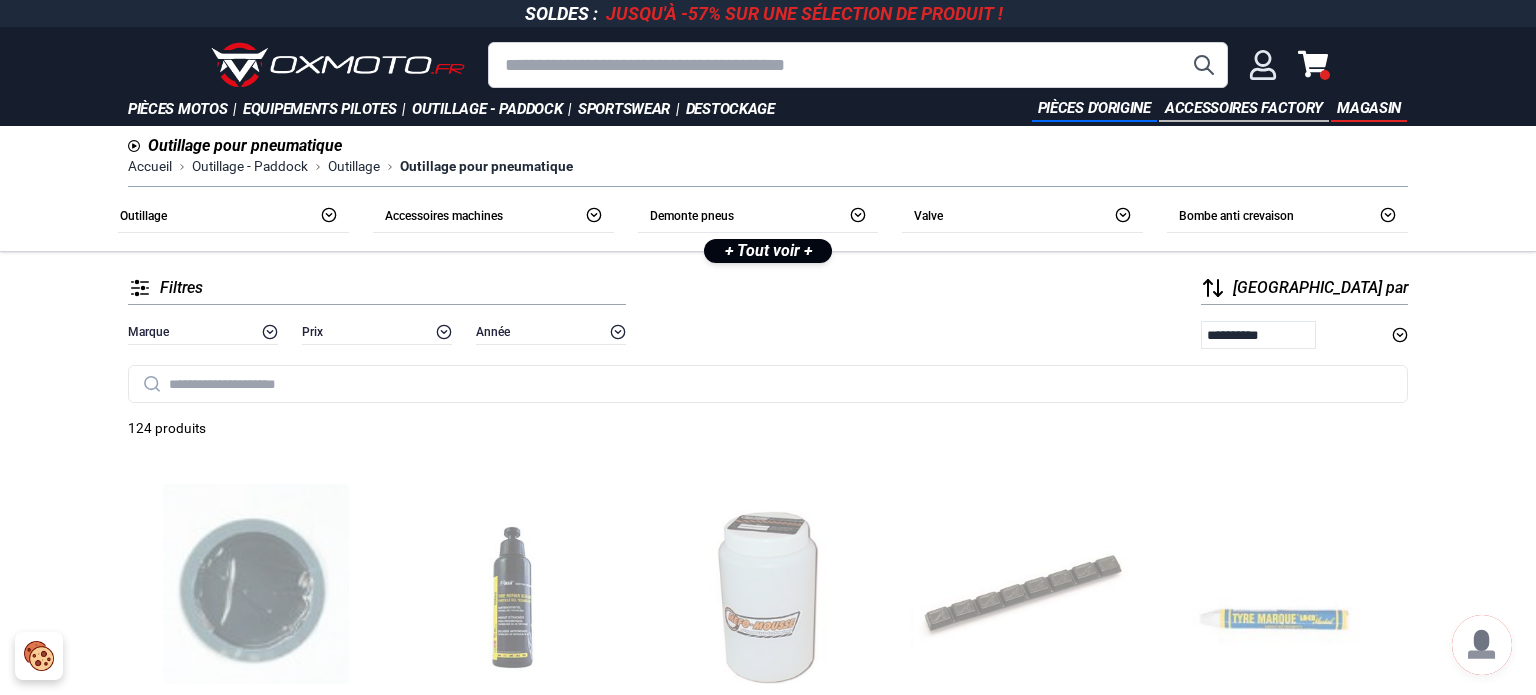 click 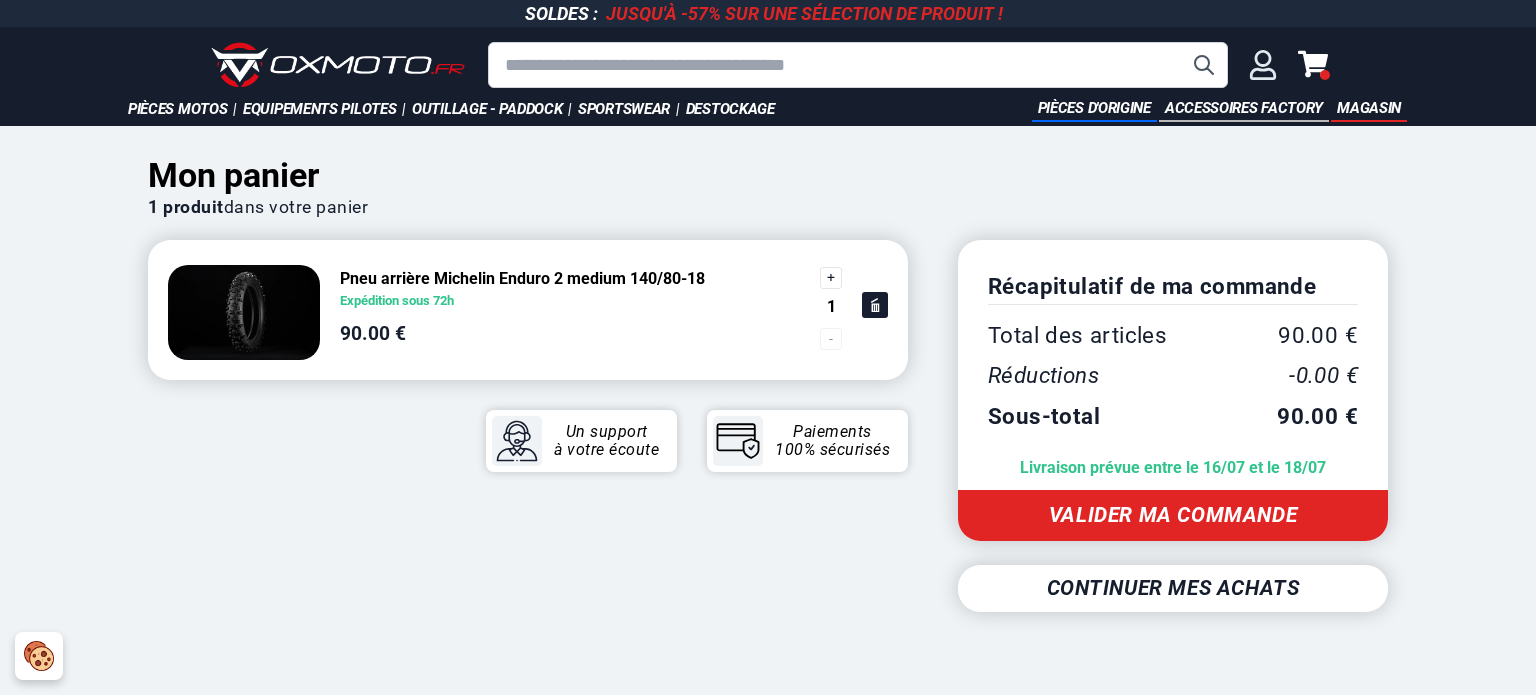 scroll, scrollTop: 0, scrollLeft: 0, axis: both 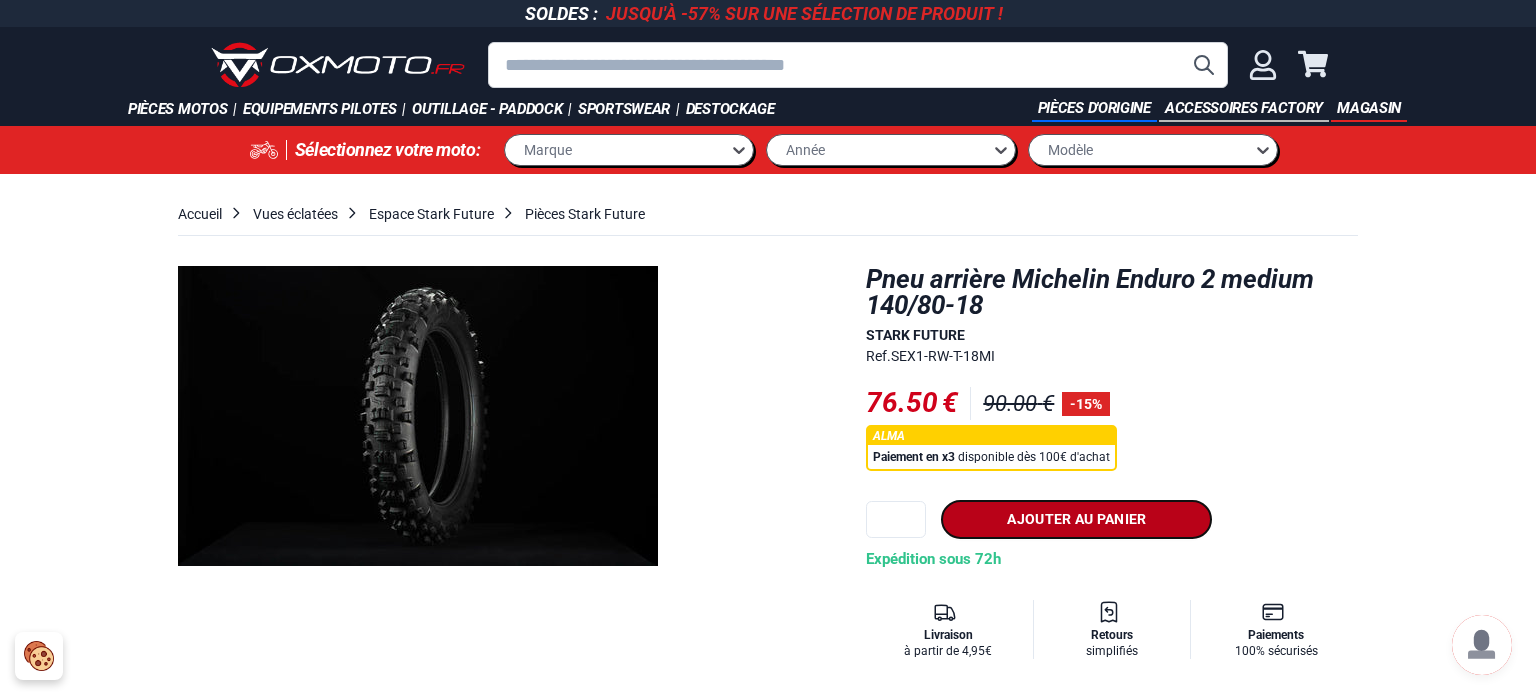 click on "Ajouter au panier" at bounding box center [1076, 519] 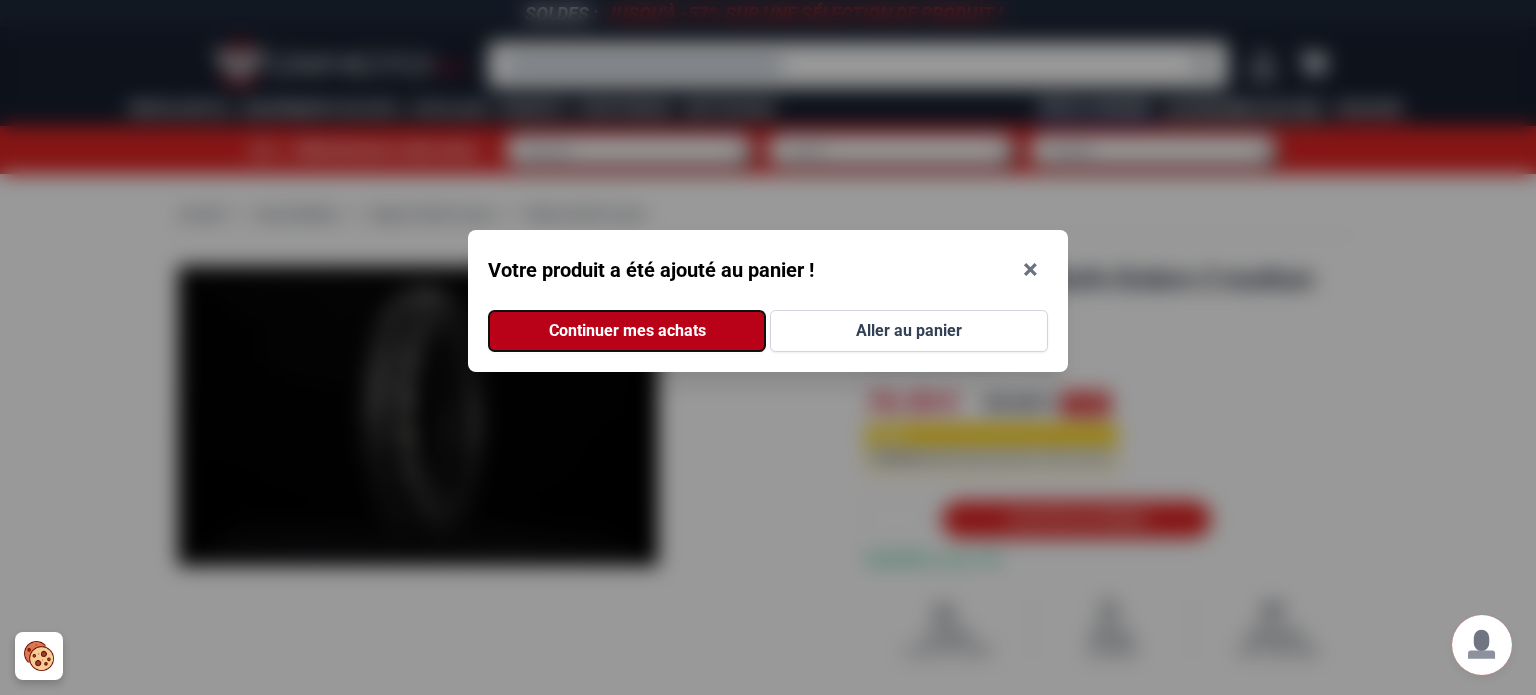 click on "Continuer mes achats" at bounding box center (627, 331) 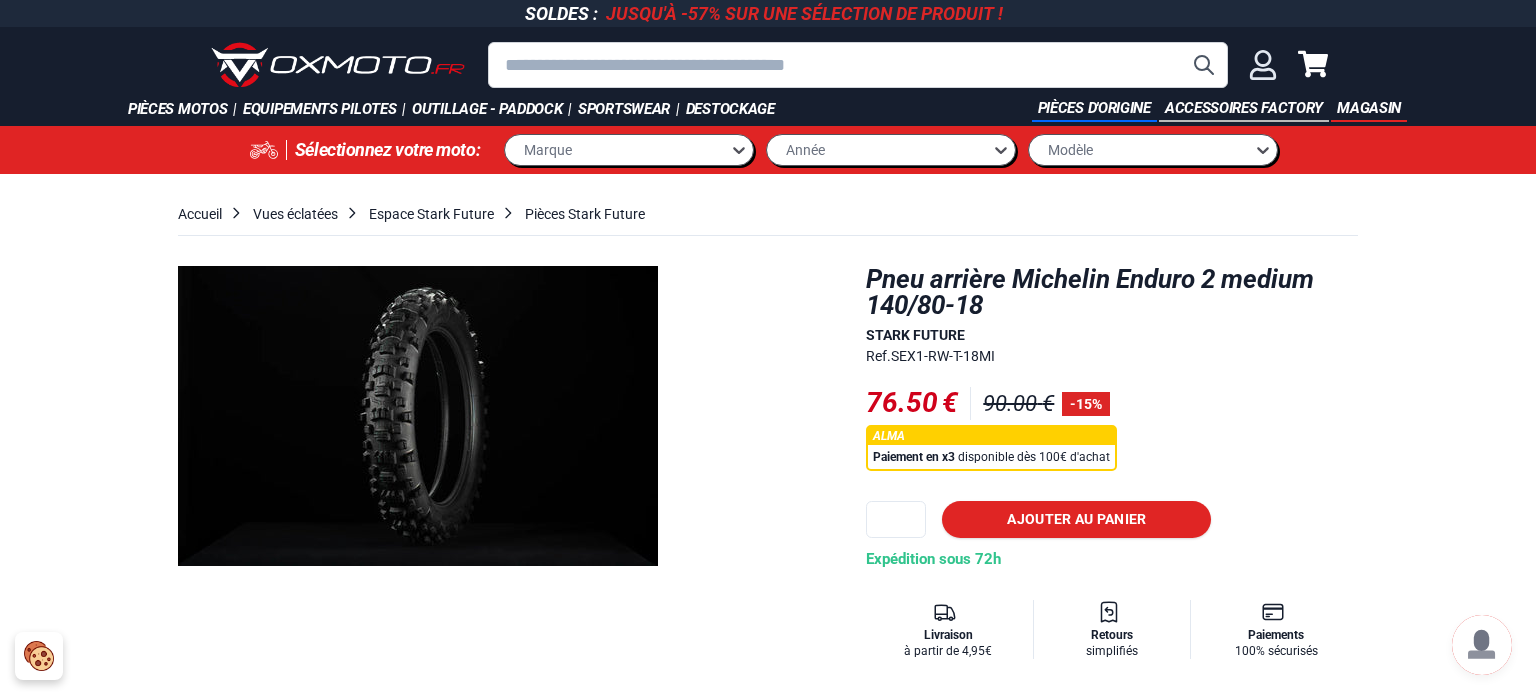 click 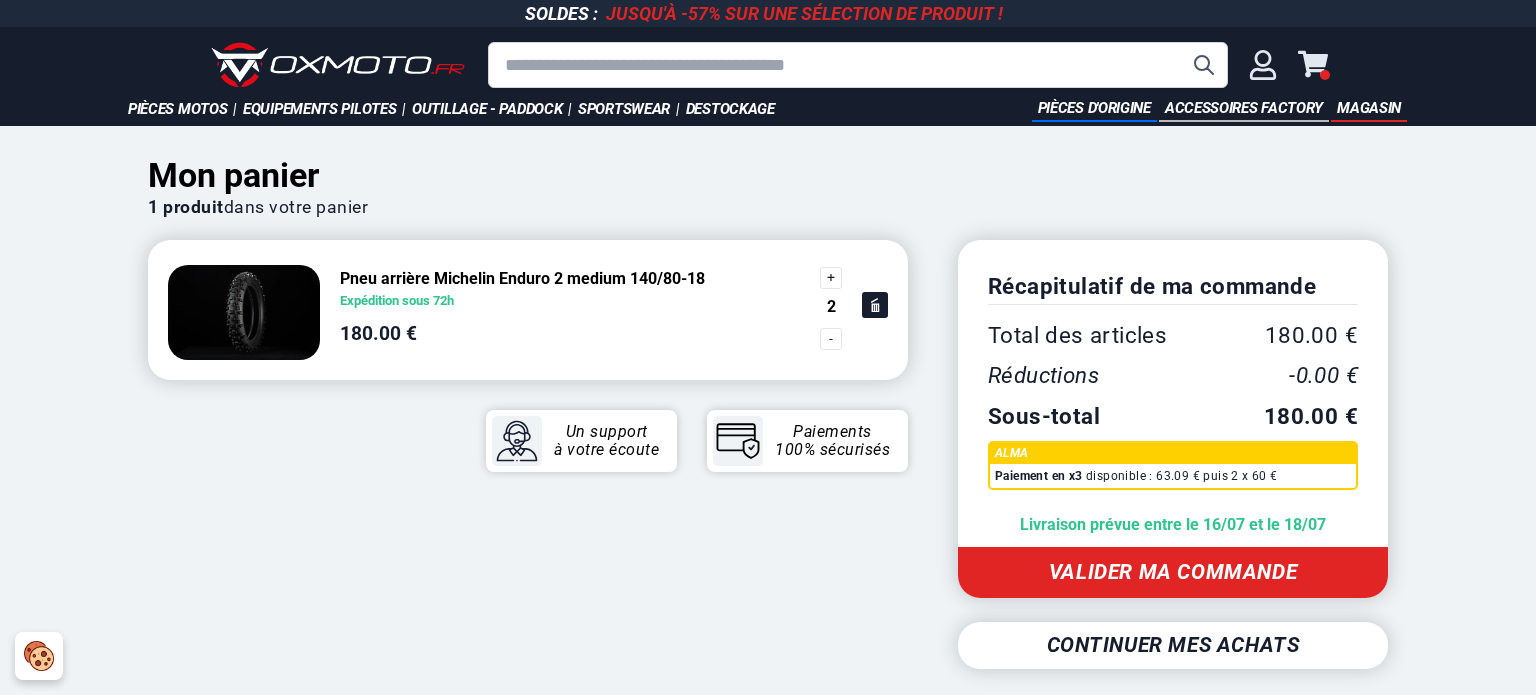 scroll, scrollTop: 0, scrollLeft: 0, axis: both 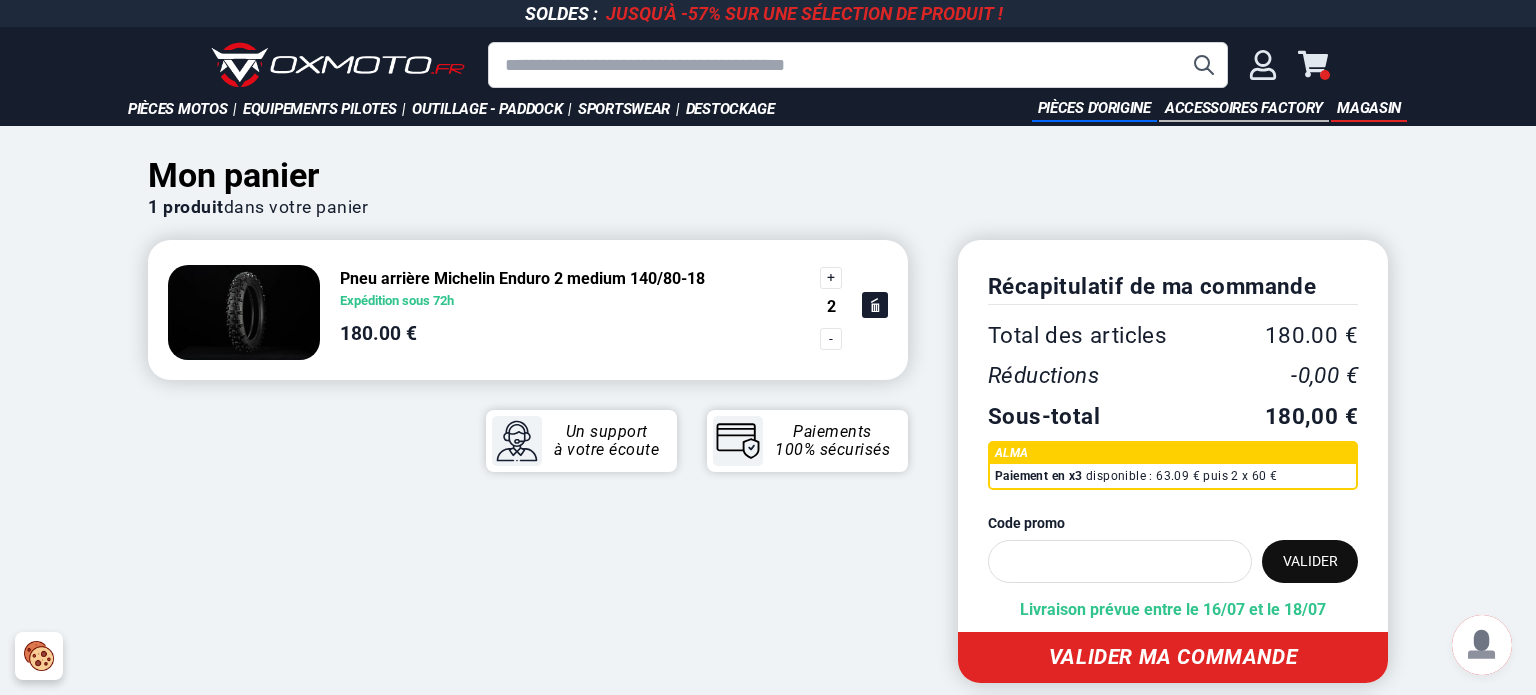 click on "-" at bounding box center [831, 339] 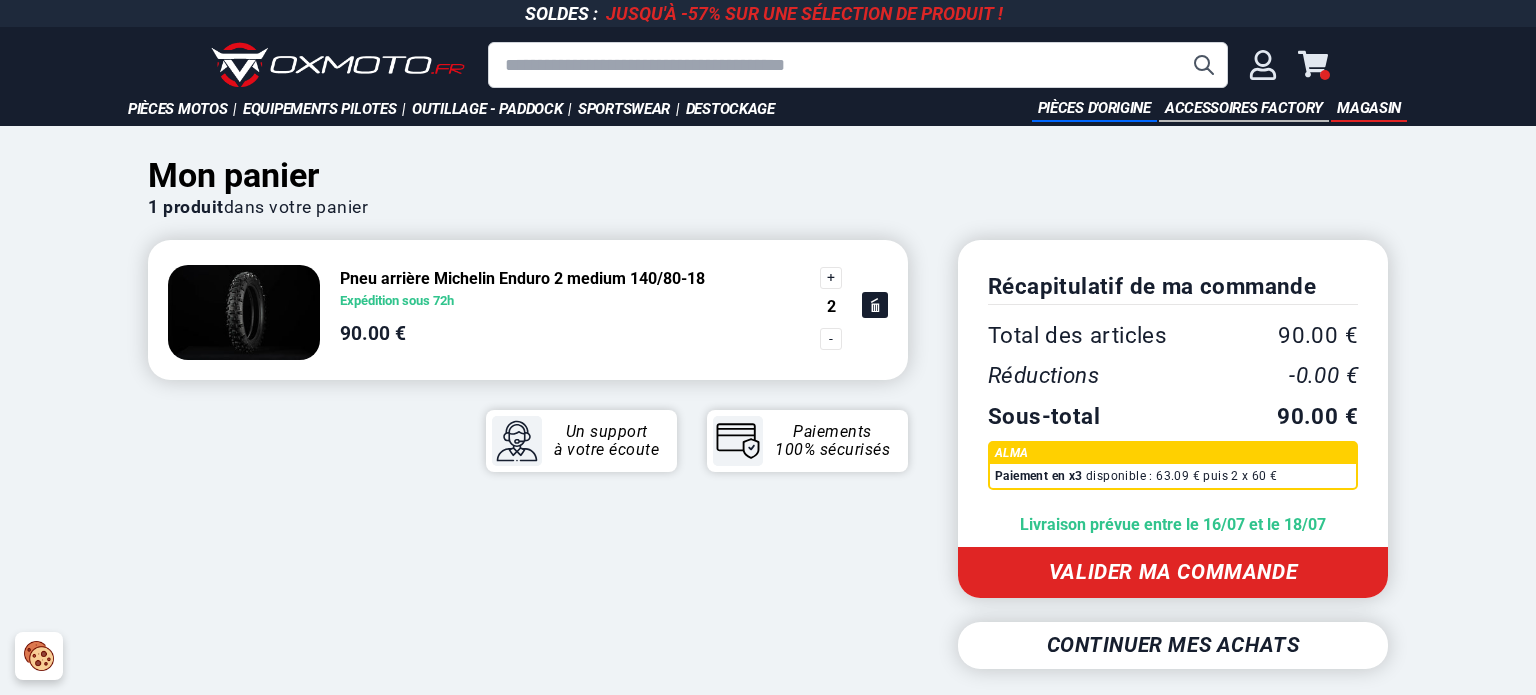 scroll, scrollTop: 0, scrollLeft: 0, axis: both 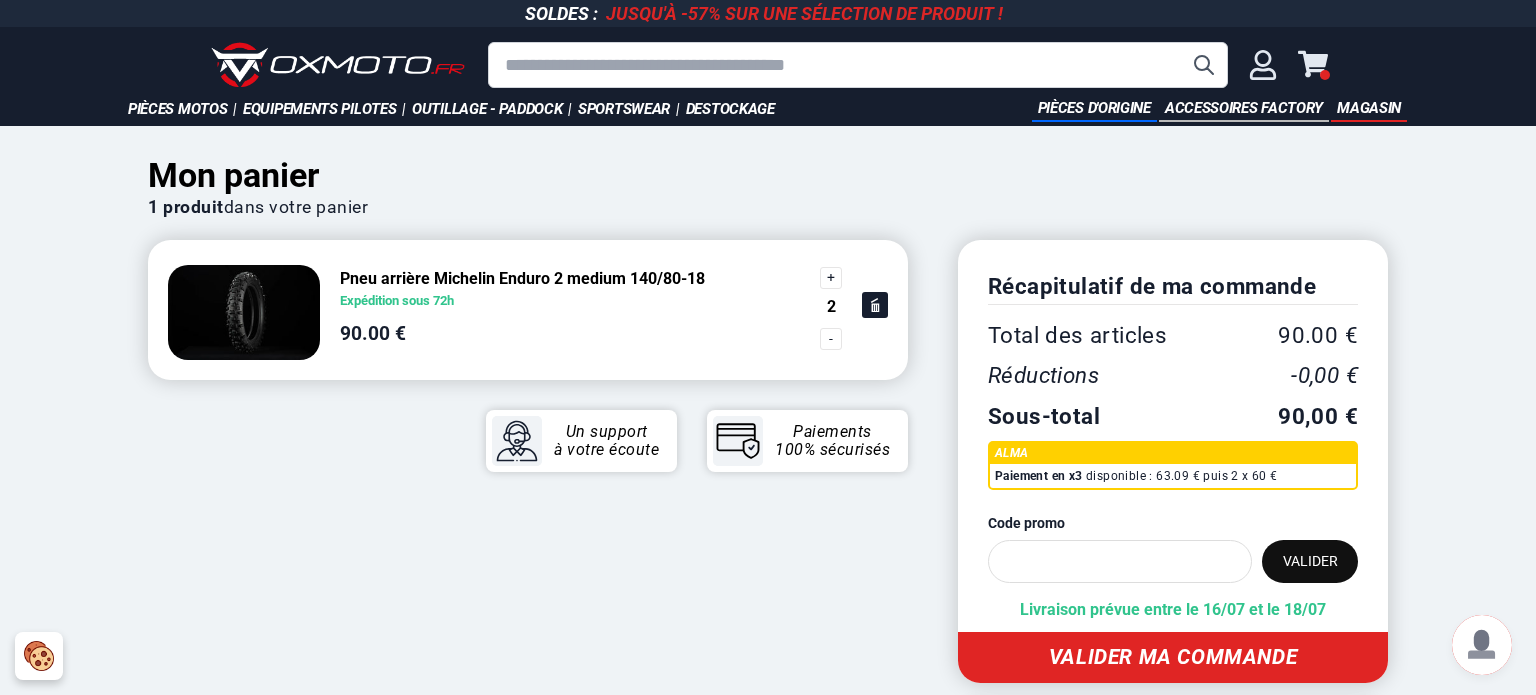 click on "Code promo" at bounding box center (1120, 561) 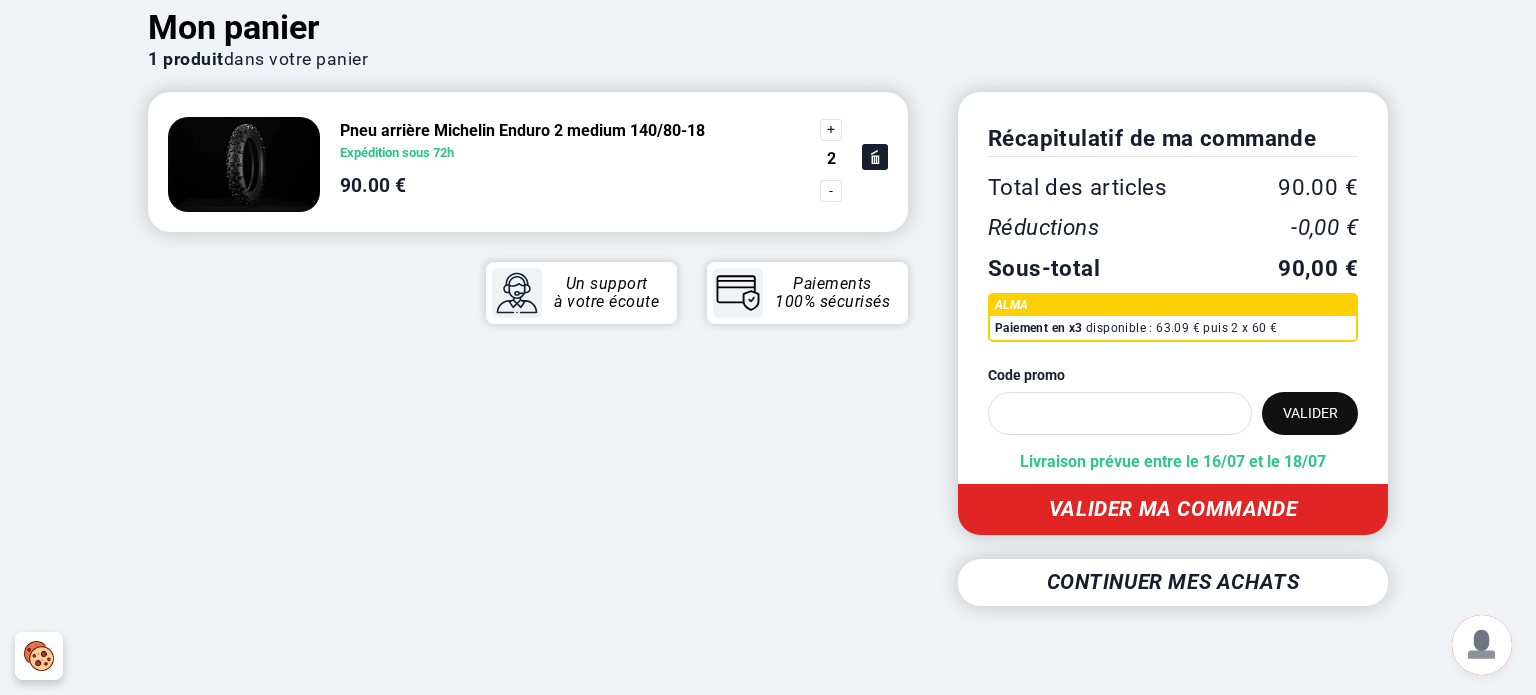 scroll, scrollTop: 284, scrollLeft: 0, axis: vertical 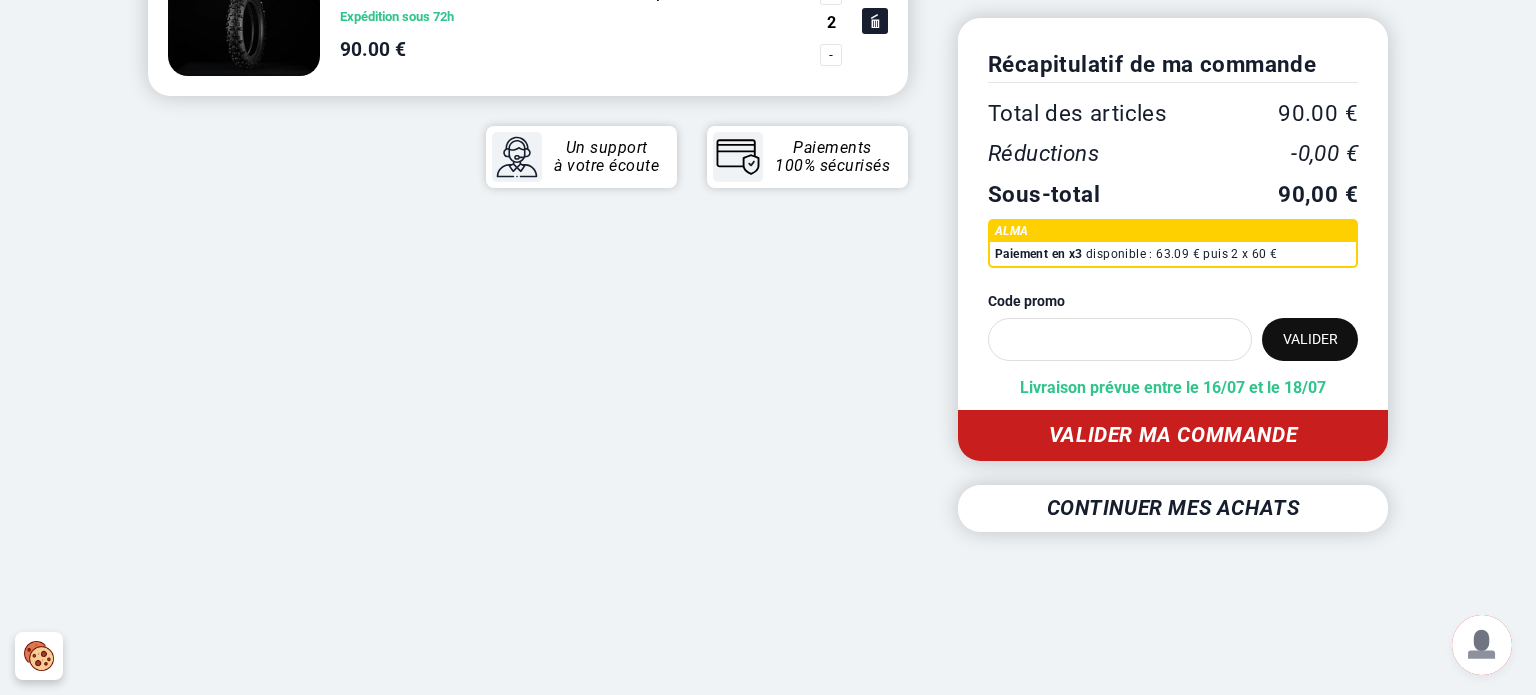click on "Valider ma commande" at bounding box center (1173, 435) 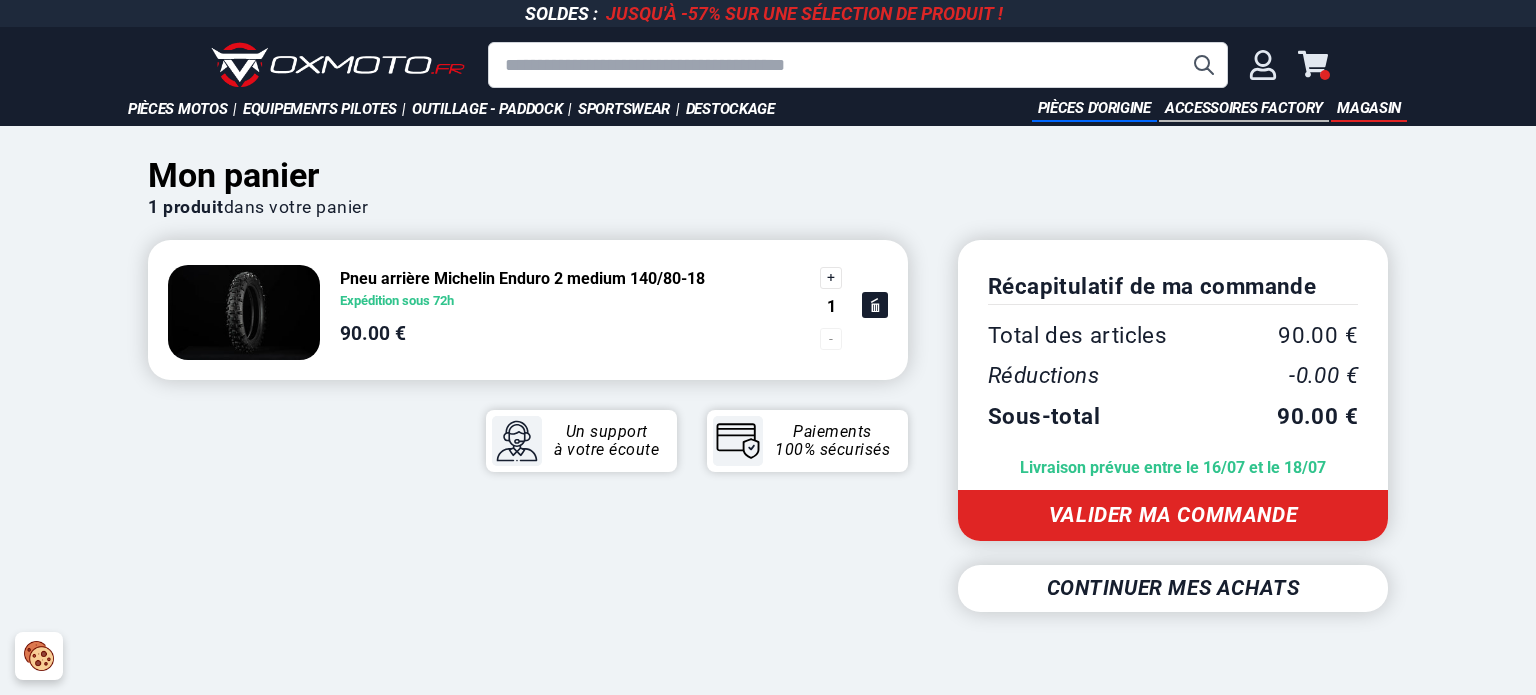 scroll, scrollTop: 0, scrollLeft: 0, axis: both 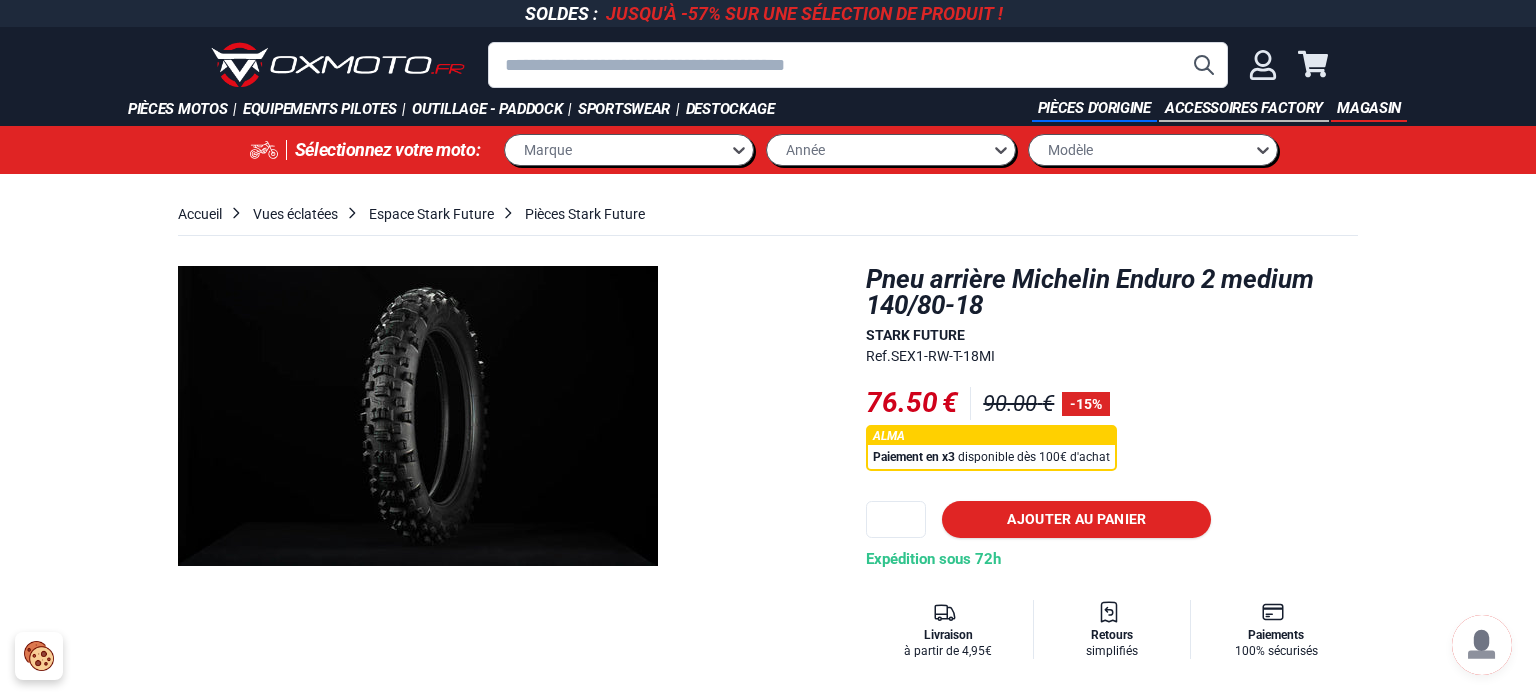 click at bounding box center (858, 65) 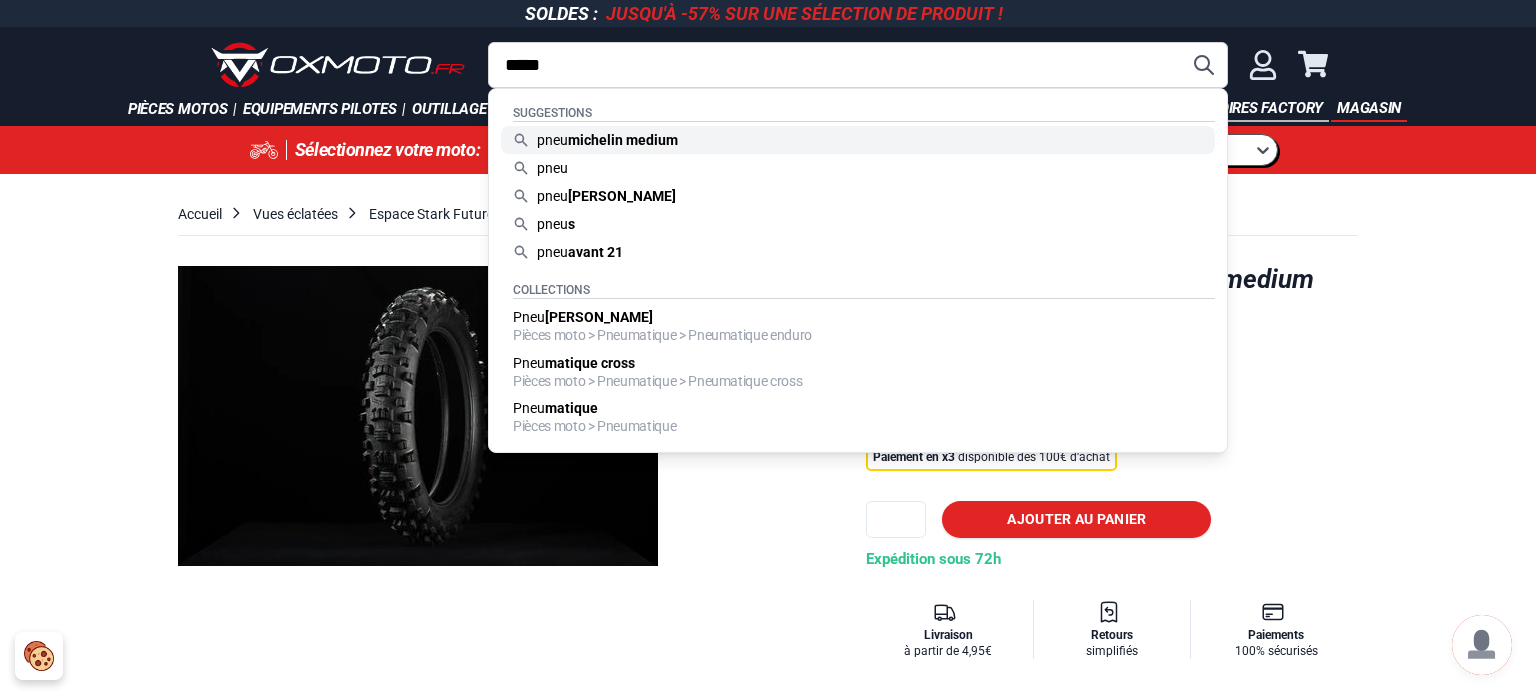 click on "michelin medium" at bounding box center [623, 140] 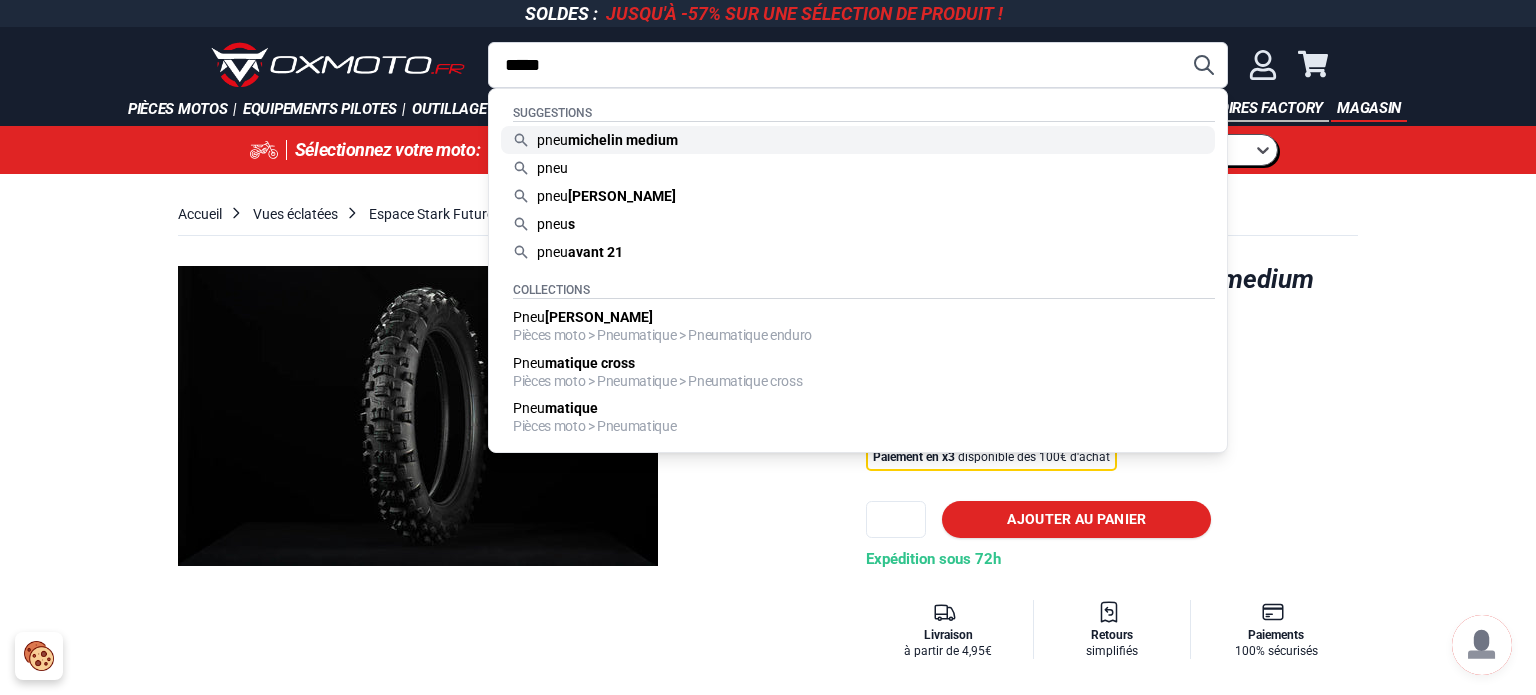 type on "**********" 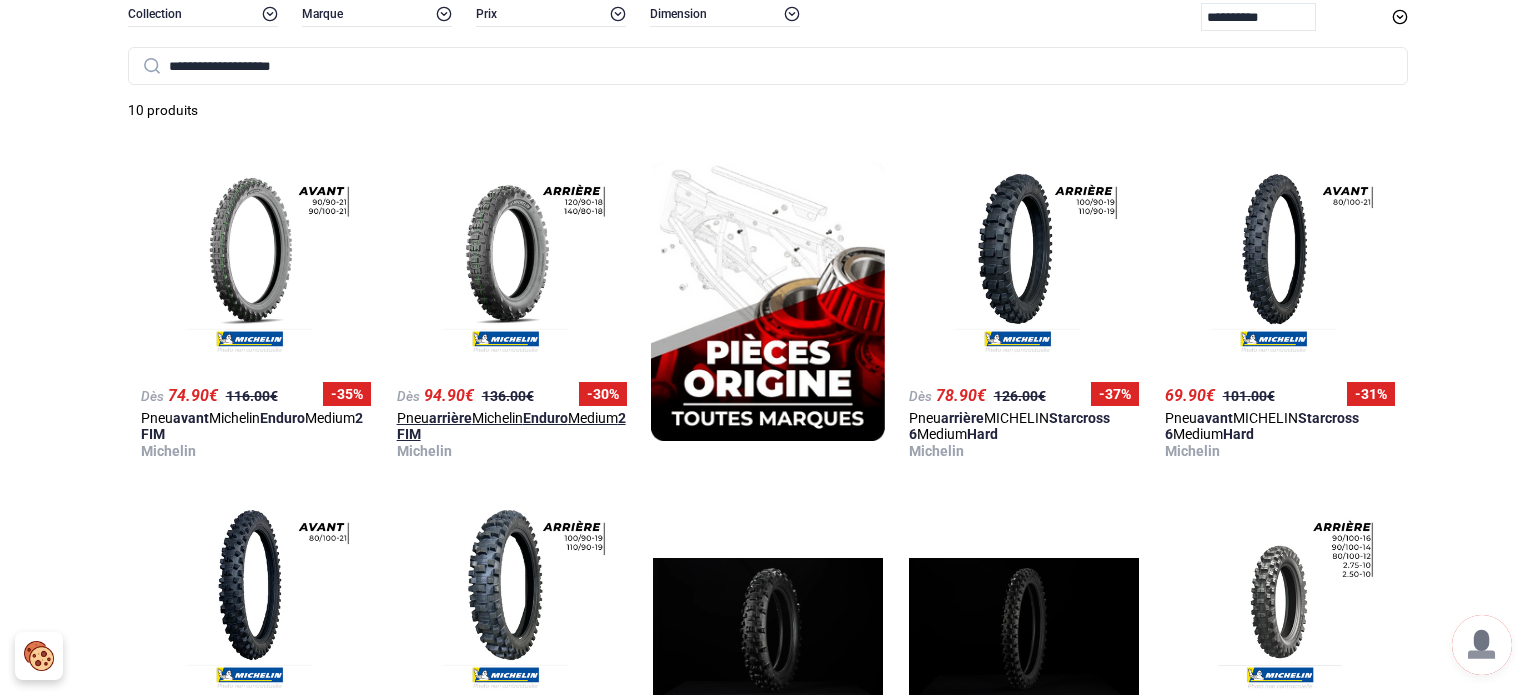 scroll, scrollTop: 303, scrollLeft: 0, axis: vertical 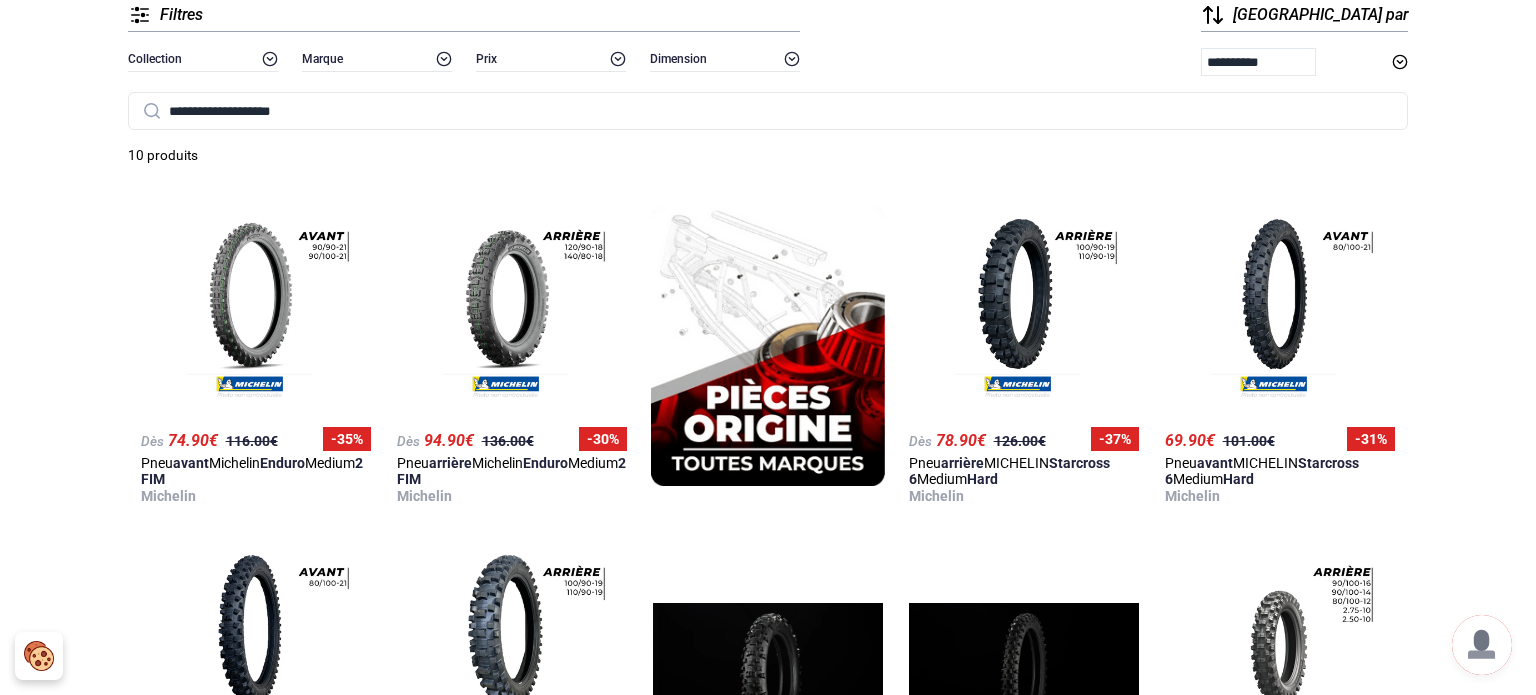 drag, startPoint x: 254, startPoint y: 108, endPoint x: 203, endPoint y: 110, distance: 51.0392 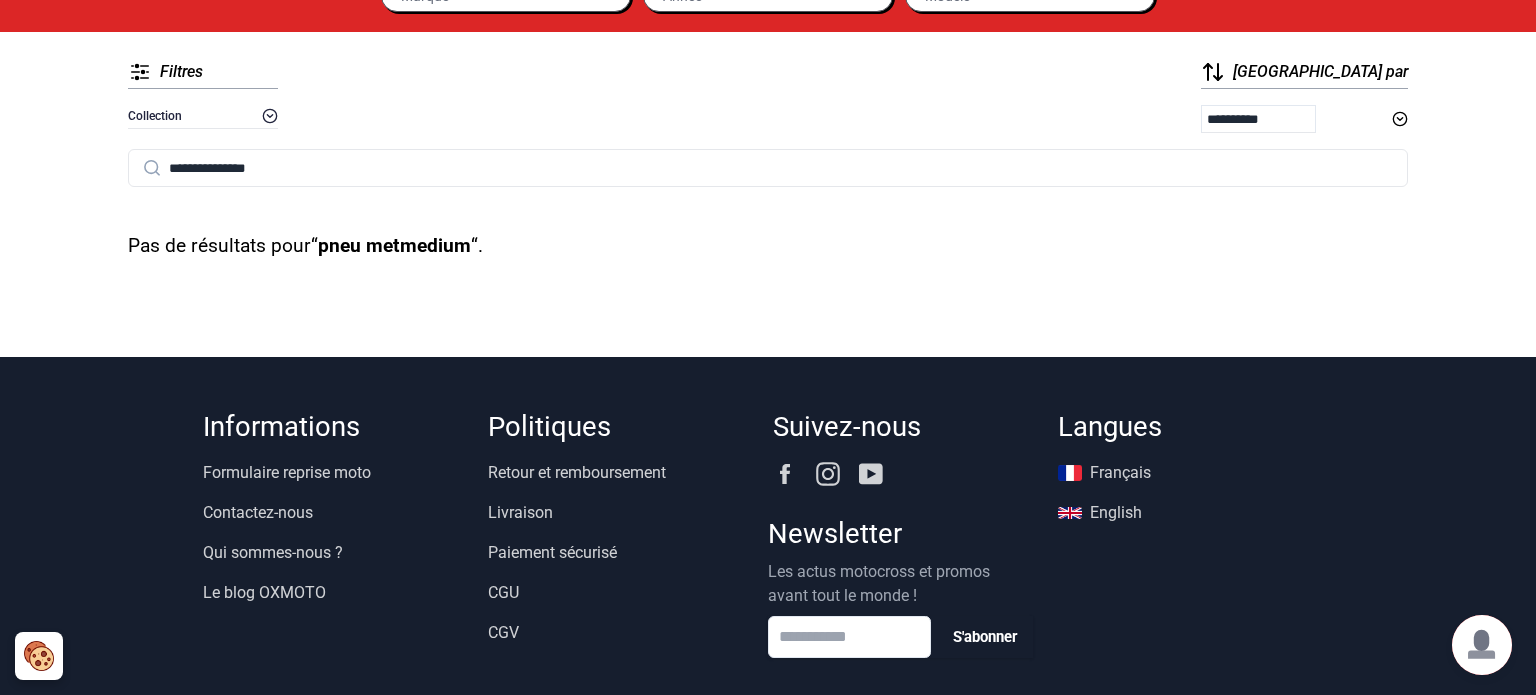 scroll, scrollTop: 251, scrollLeft: 0, axis: vertical 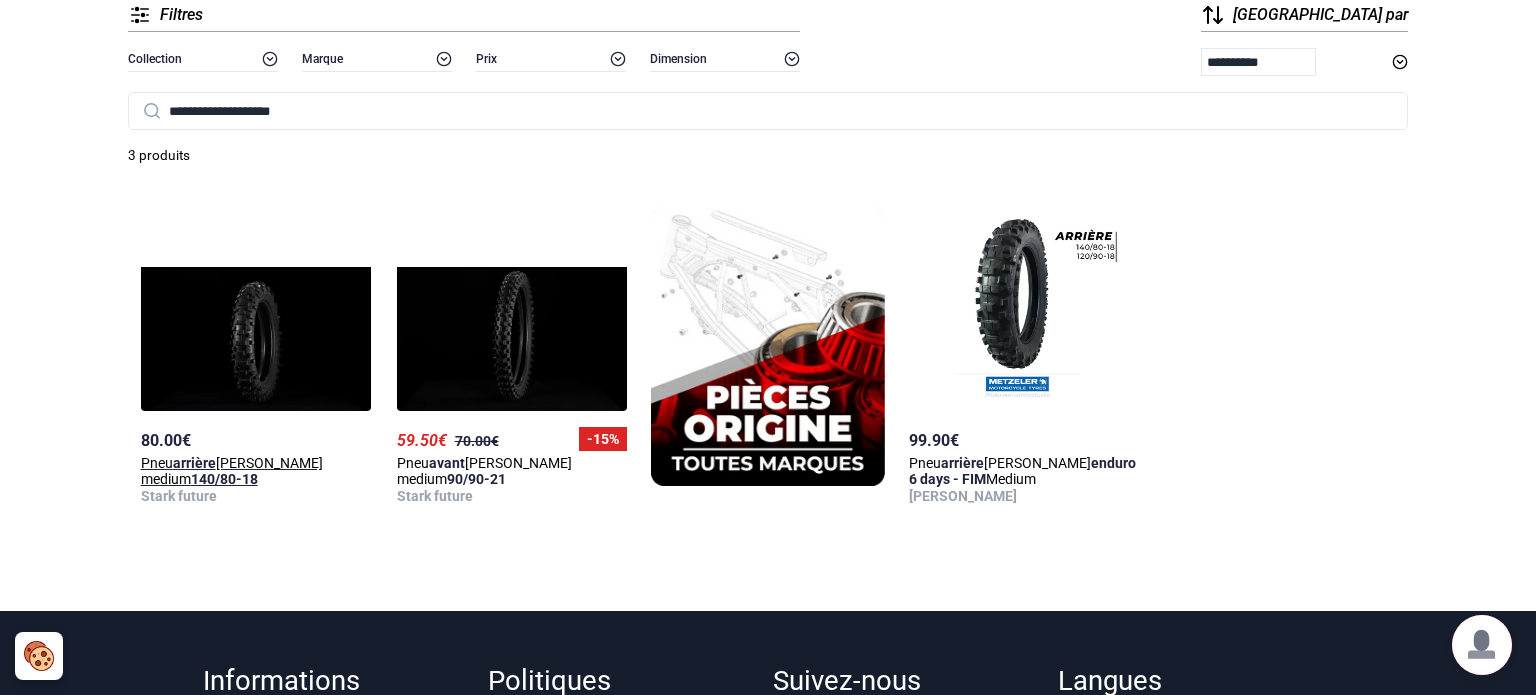 type on "**********" 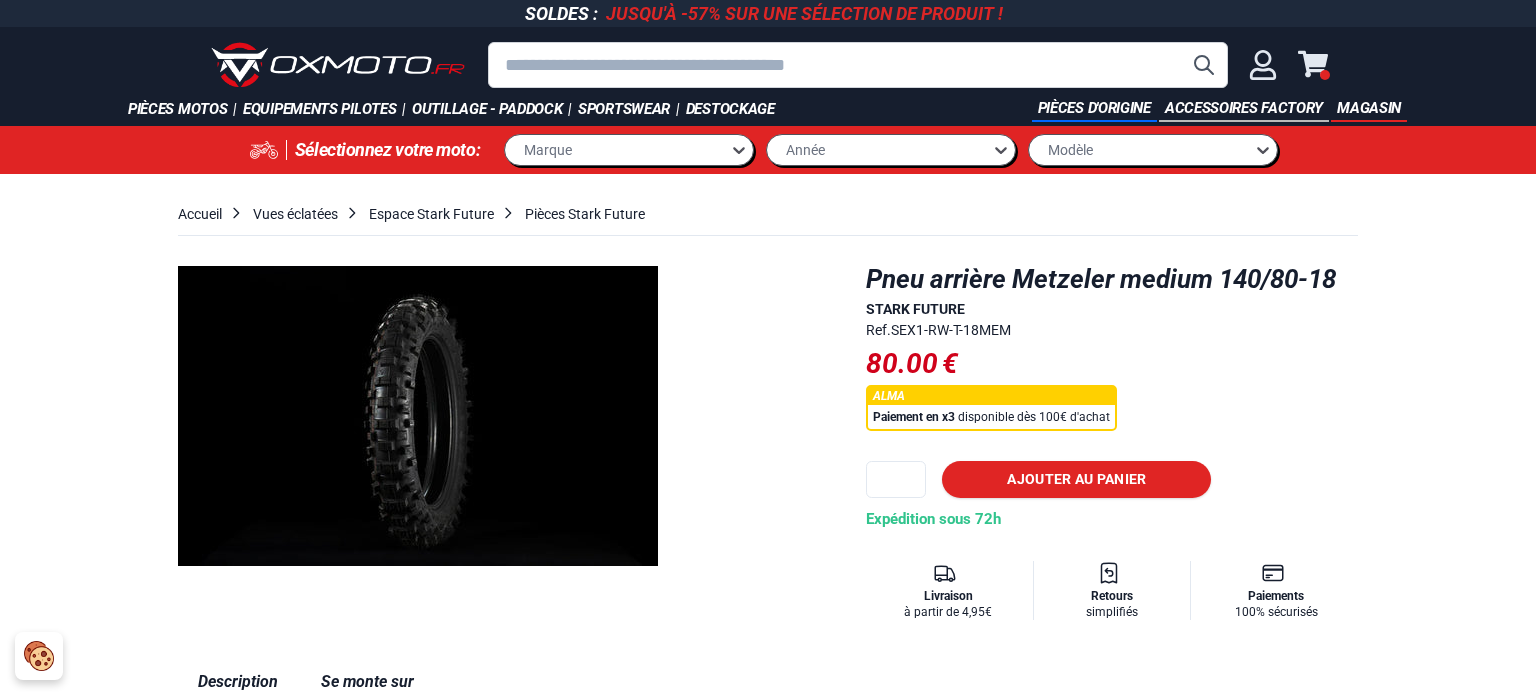 scroll, scrollTop: 0, scrollLeft: 0, axis: both 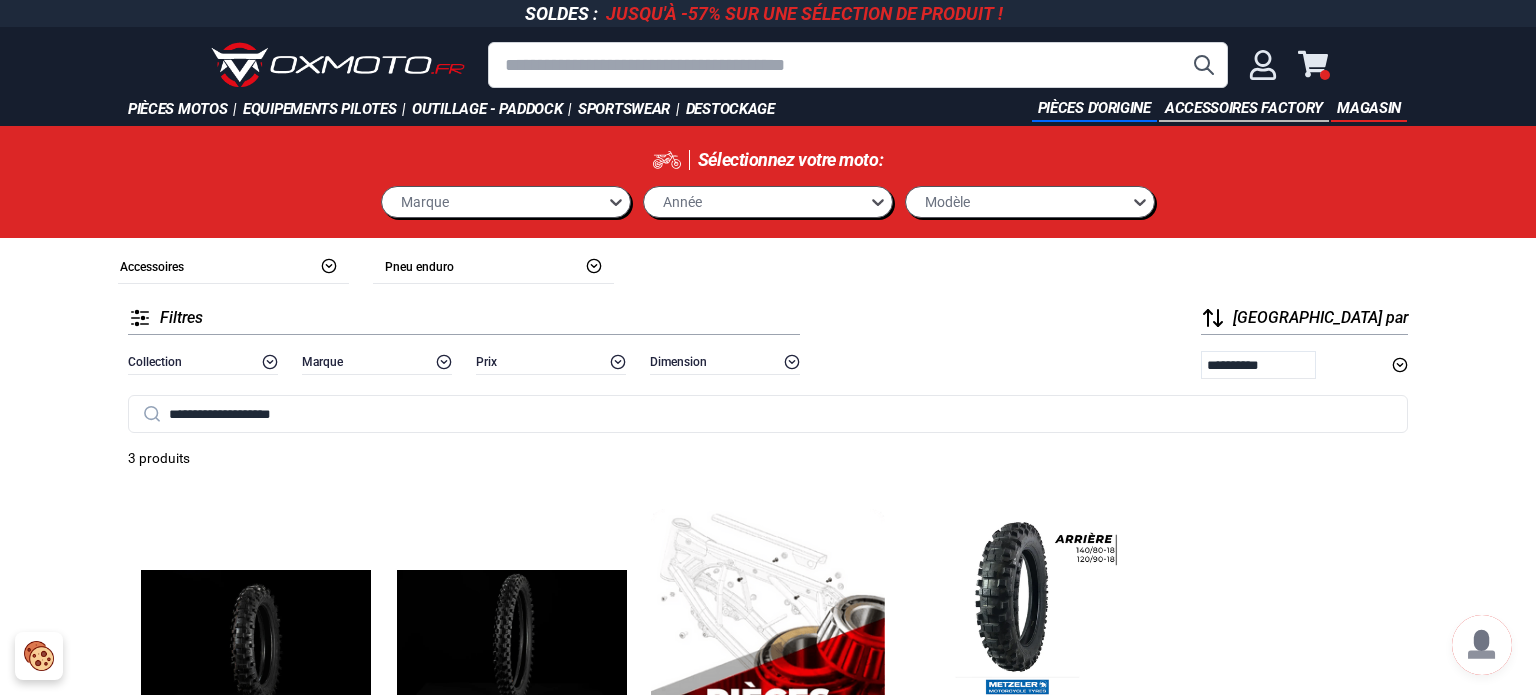drag, startPoint x: 324, startPoint y: 410, endPoint x: 257, endPoint y: 409, distance: 67.00746 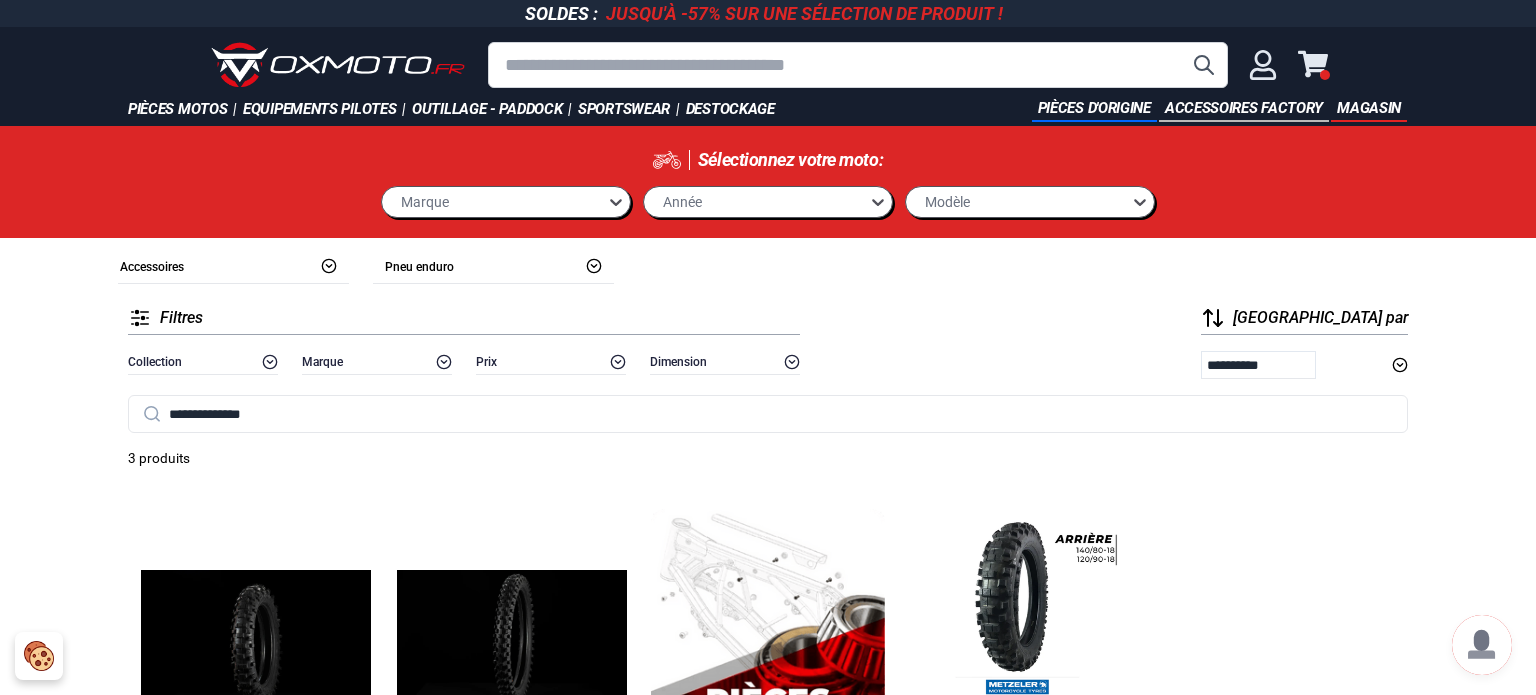 type on "**********" 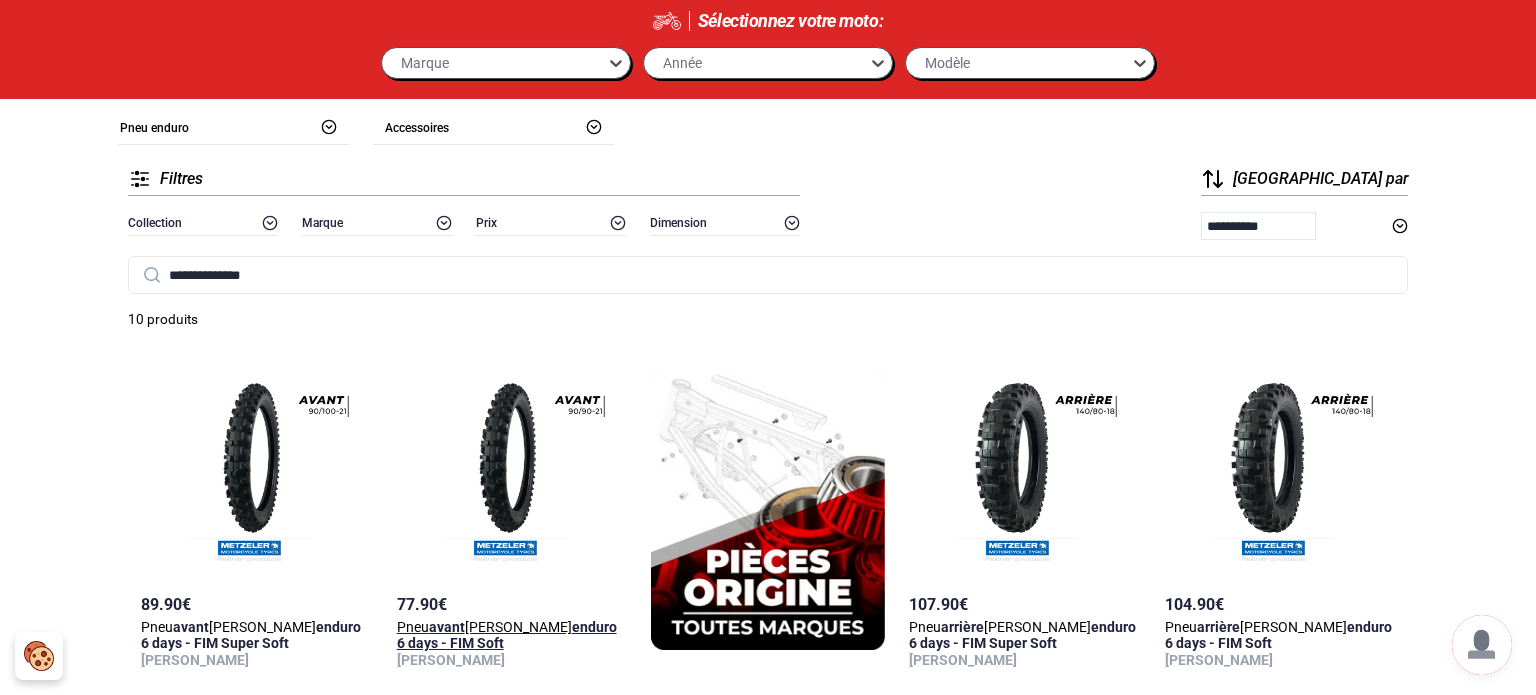scroll, scrollTop: 127, scrollLeft: 0, axis: vertical 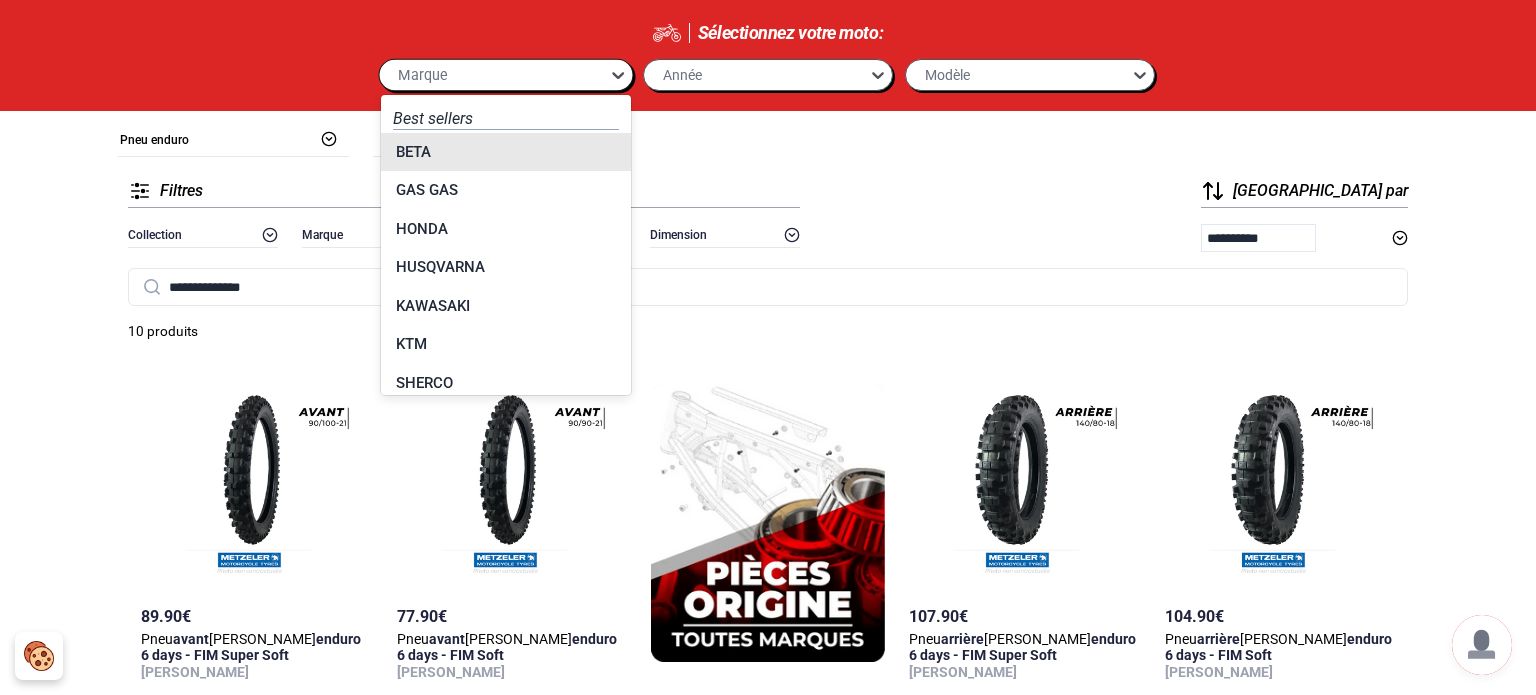 click 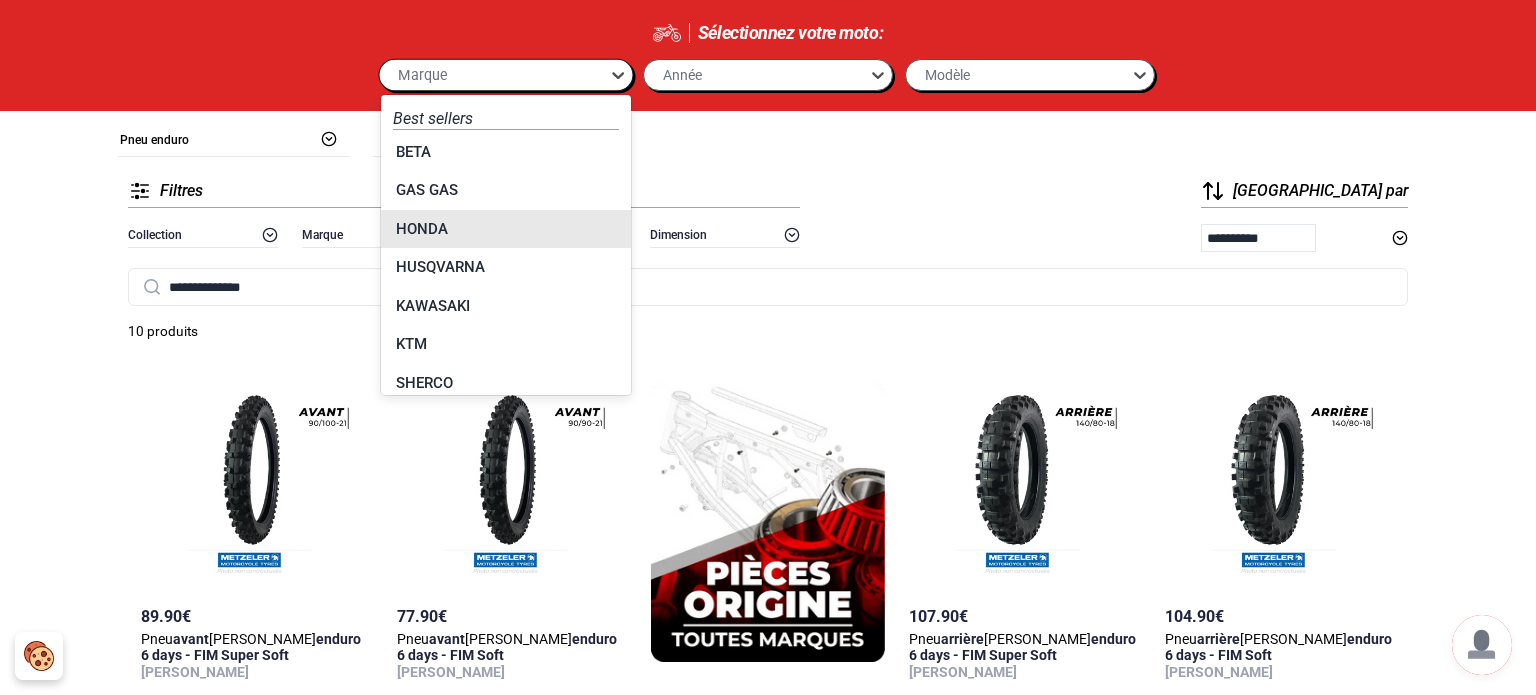 click on "**********" at bounding box center [768, 217] 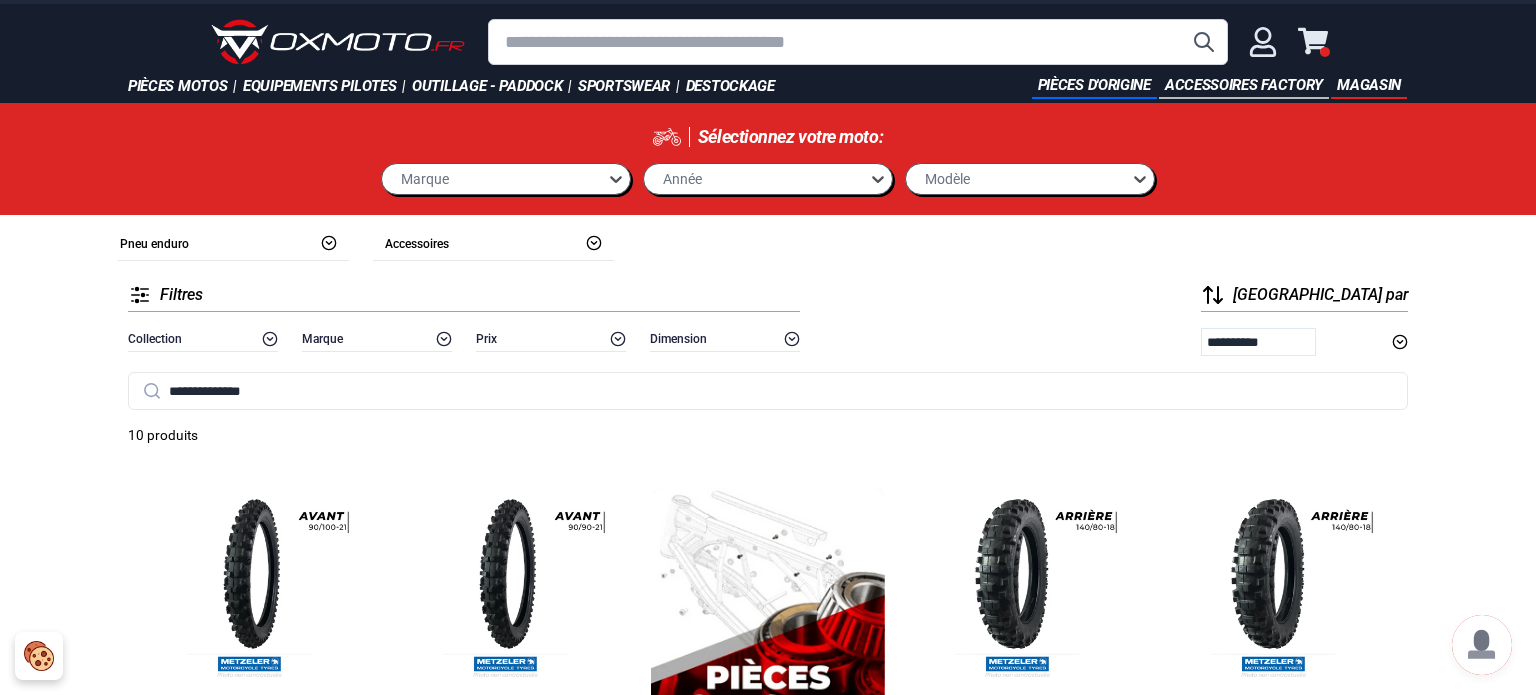 scroll, scrollTop: 22, scrollLeft: 0, axis: vertical 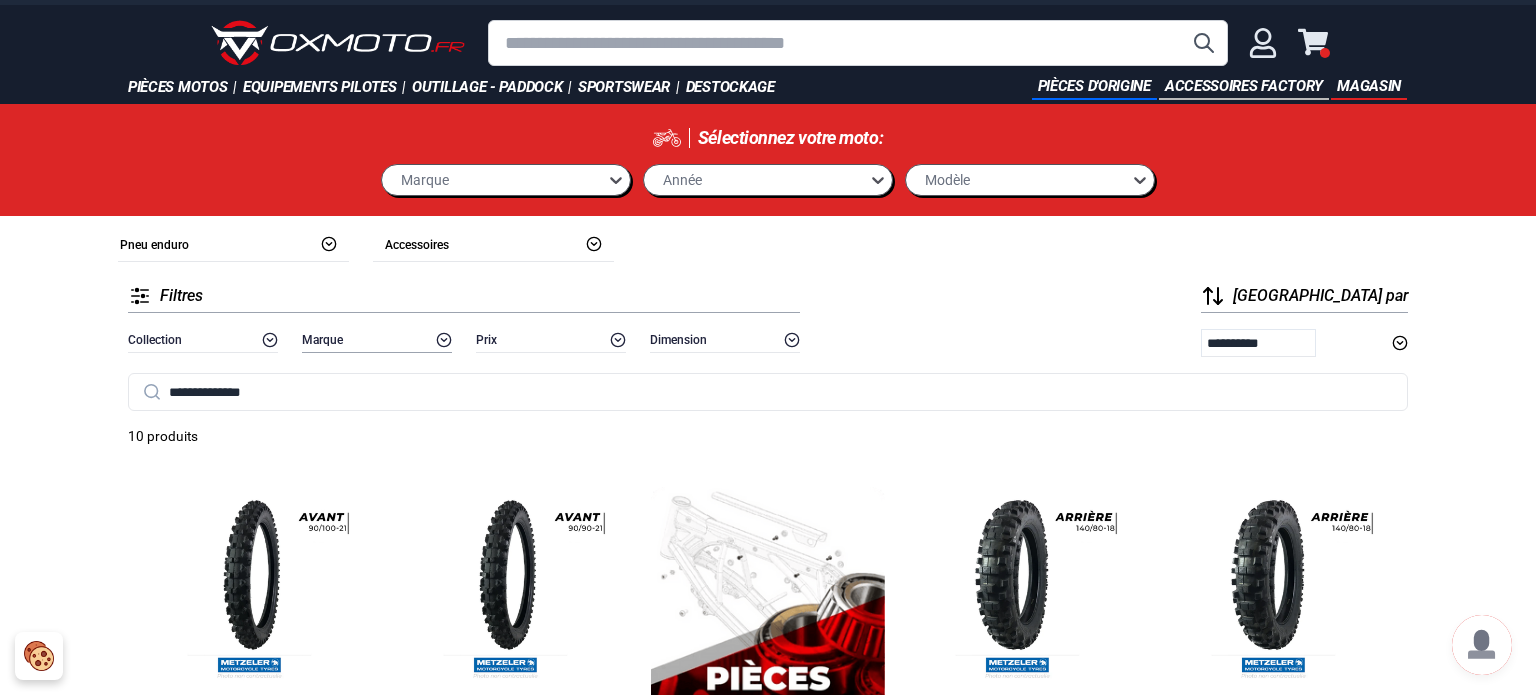 click 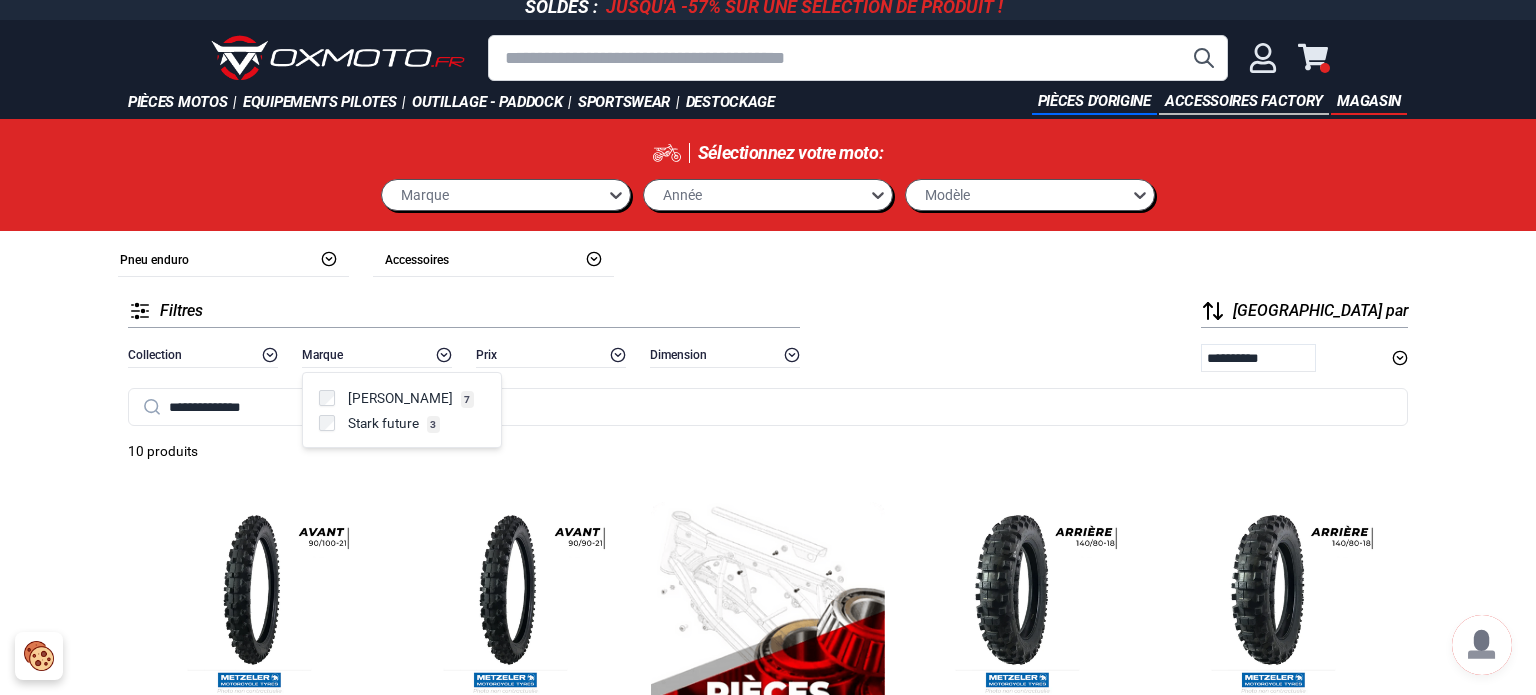 scroll, scrollTop: 0, scrollLeft: 0, axis: both 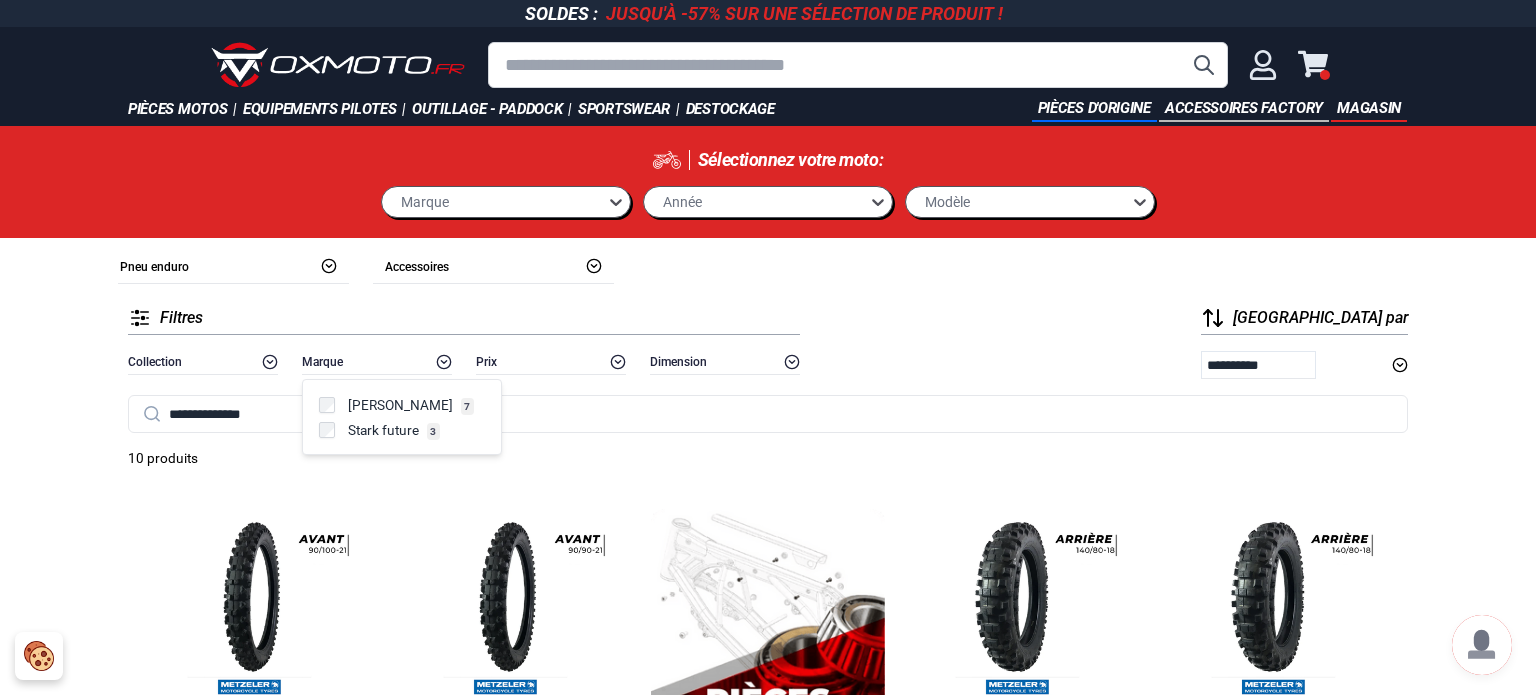 click on "**********" at bounding box center (768, 344) 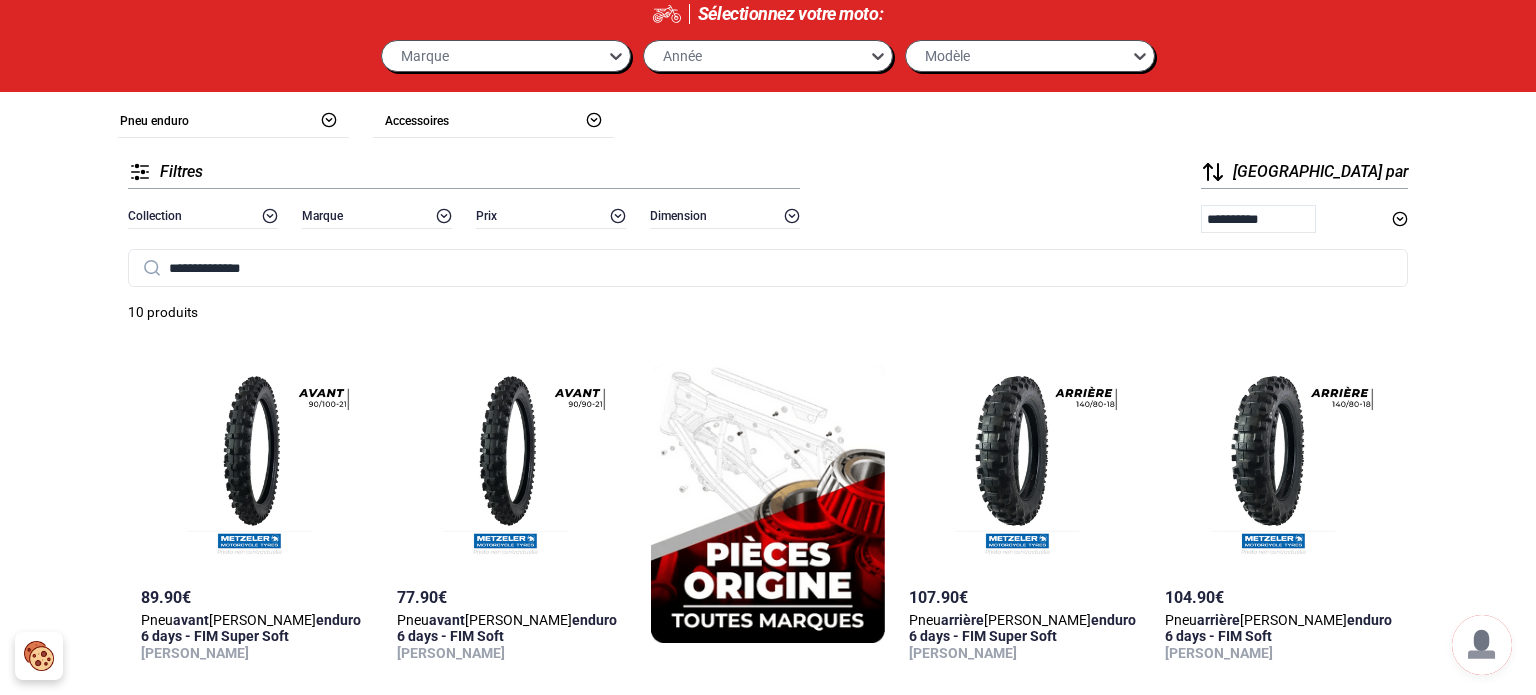 scroll, scrollTop: 0, scrollLeft: 0, axis: both 